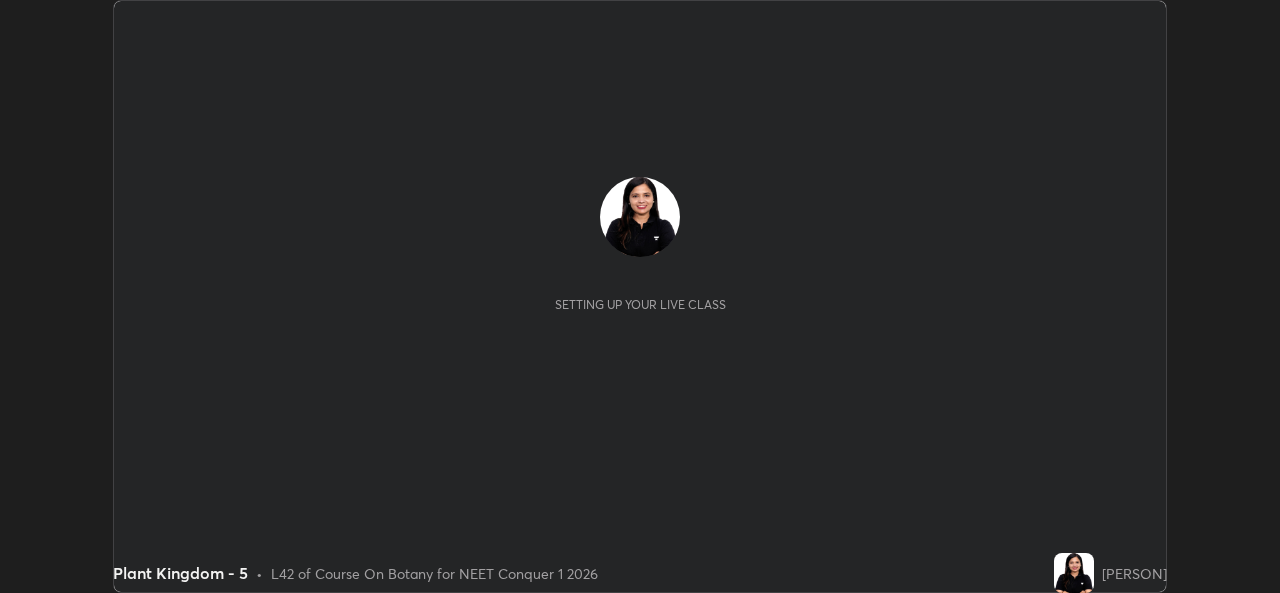 scroll, scrollTop: 0, scrollLeft: 0, axis: both 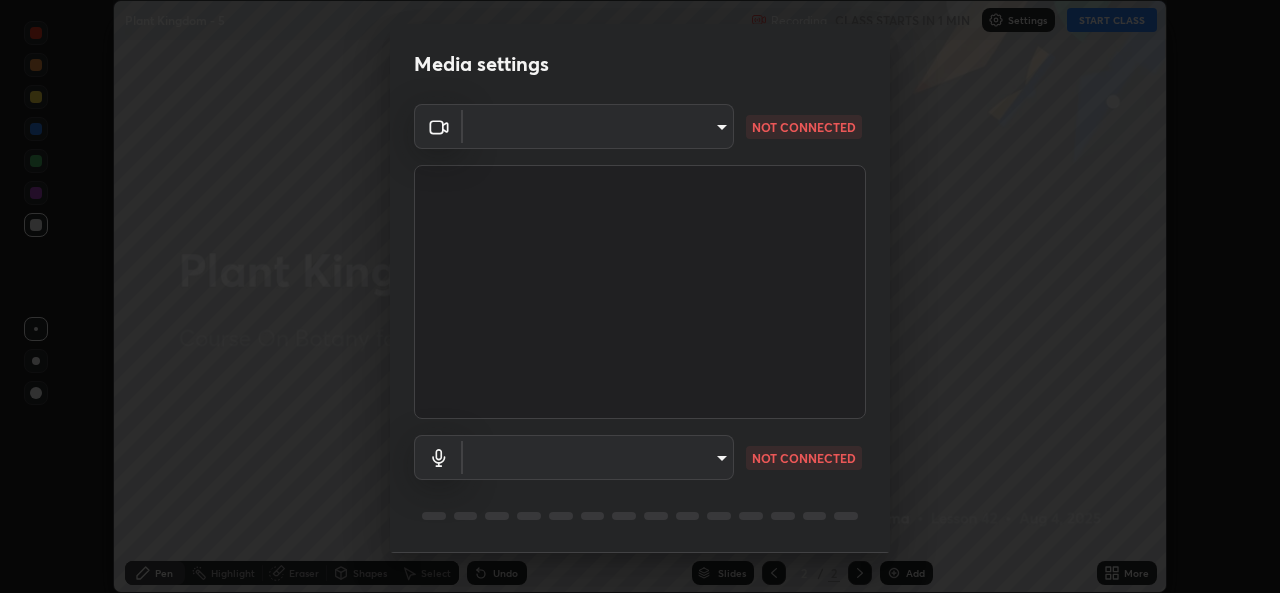 type on "a83bb134842fd6c46cae91b6313aa5efba961fee809e7364c6ef7c36ed00ea69" 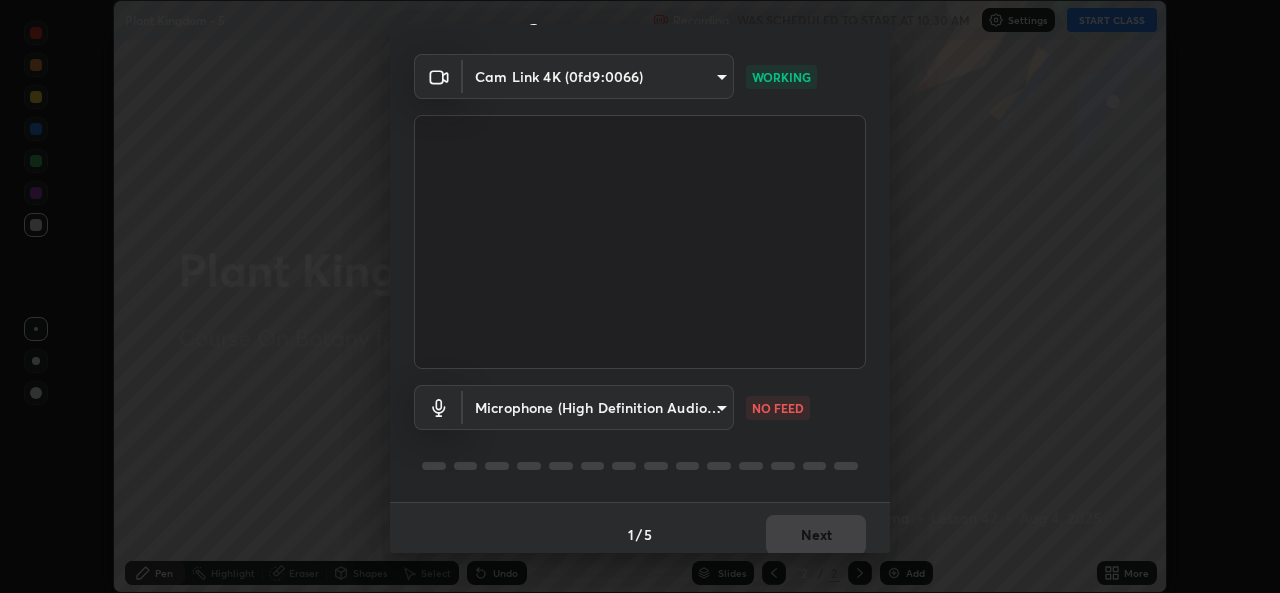 scroll, scrollTop: 60, scrollLeft: 0, axis: vertical 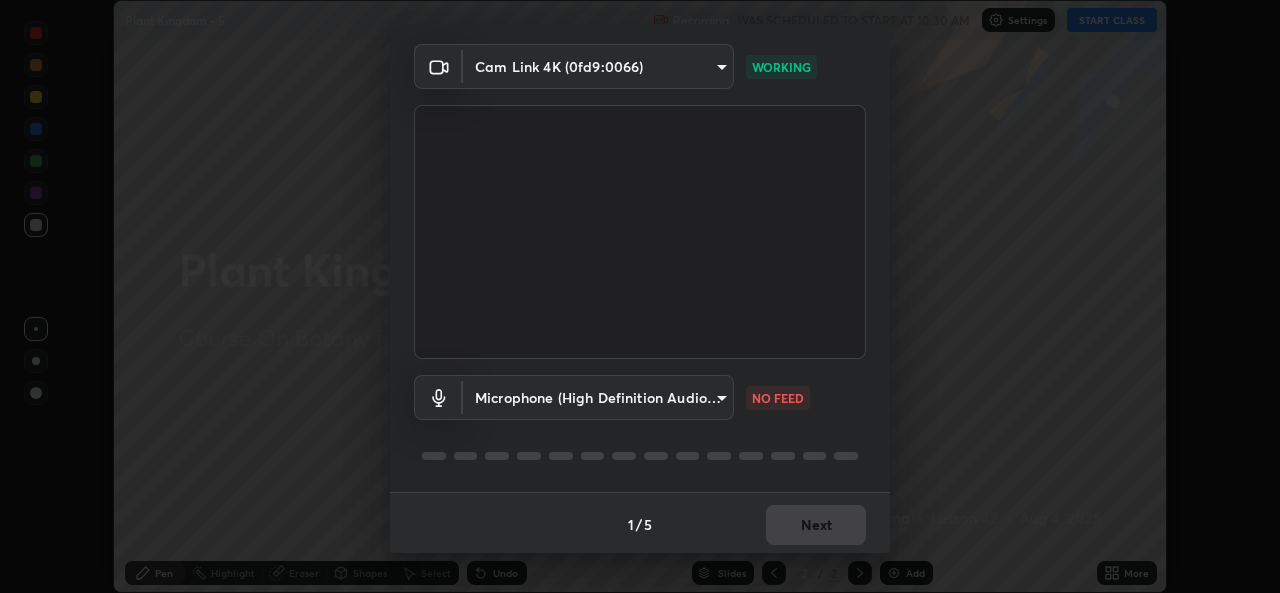 click on "Erase all Plant Kingdom - 5 Recording WAS SCHEDULED TO START AT  10:30 AM Settings START CLASS Setting up your live class Plant Kingdom - 5 • L42 of Course On Botany for NEET Conquer 1 2026 [PERSON] Pen Highlight Eraser Shapes Select Undo Slides 2 / 2 Add More No doubts shared Encourage your learners to ask a doubt for better clarity Report an issue Reason for reporting Buffering Chat not working Audio - Video sync issue Educator video quality low ​ Attach an image Report Media settings Cam Link 4K (0fd9:0066) [HASH] WORKING Microphone (High Definition Audio Device) [HASH] NO FEED 1 / 5 Next" at bounding box center (640, 296) 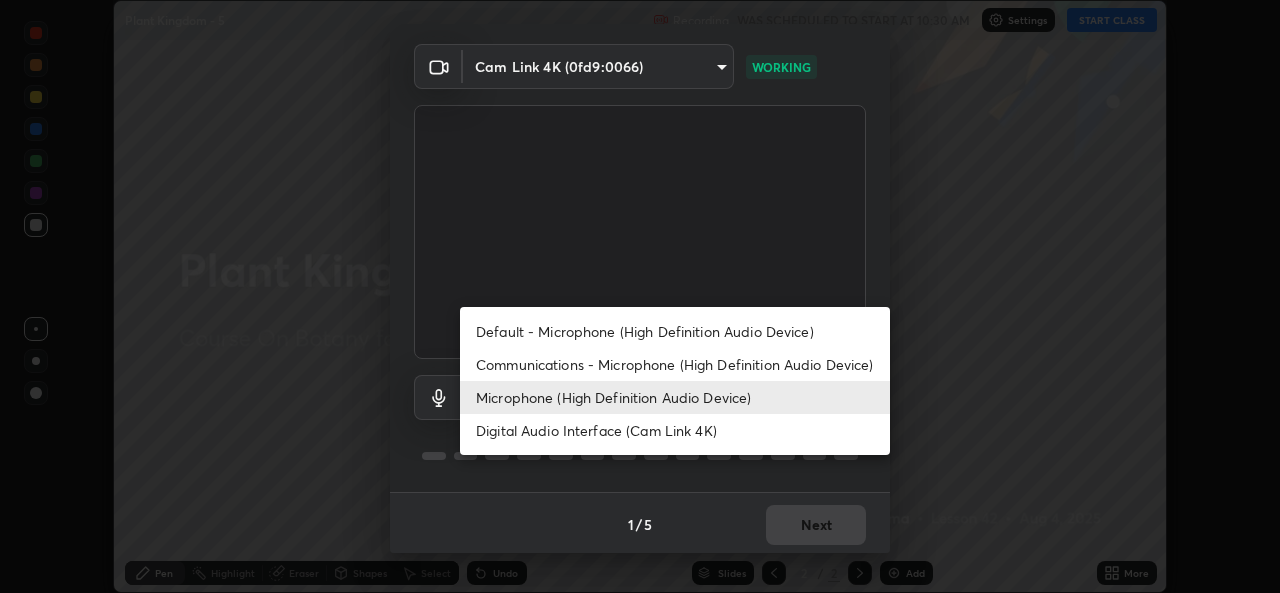 click on "Microphone (High Definition Audio Device)" at bounding box center [675, 397] 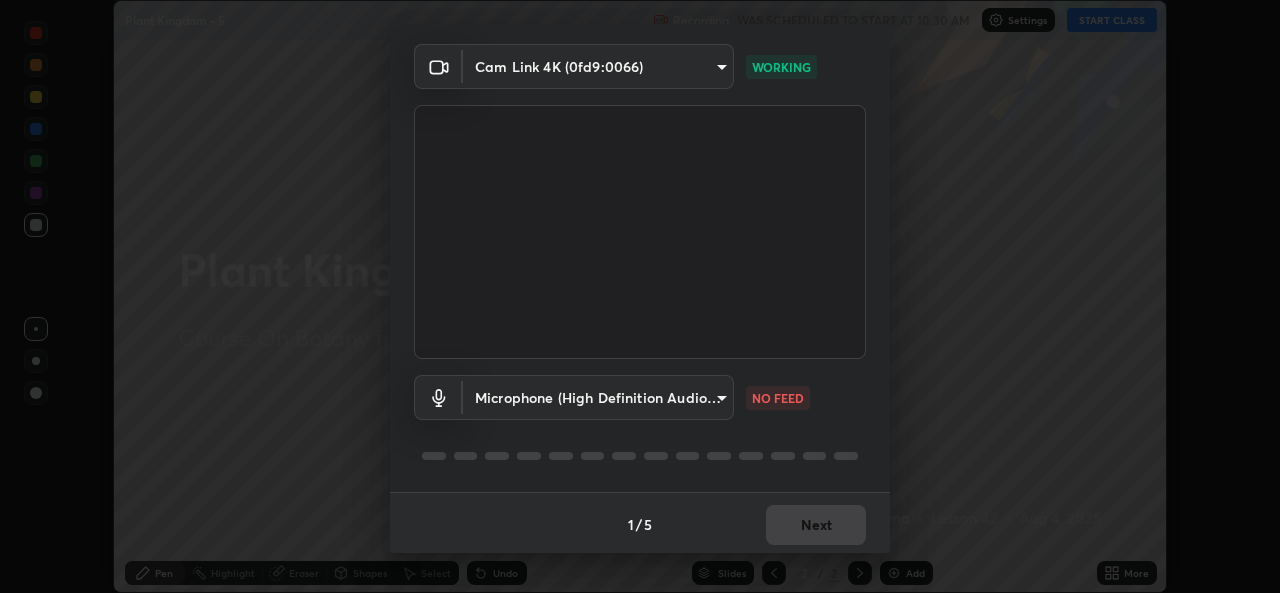 click on "Erase all Plant Kingdom - 5 Recording WAS SCHEDULED TO START AT  10:30 AM Settings START CLASS Setting up your live class Plant Kingdom - 5 • L42 of Course On Botany for NEET Conquer 1 2026 [PERSON] Pen Highlight Eraser Shapes Select Undo Slides 2 / 2 Add More No doubts shared Encourage your learners to ask a doubt for better clarity Report an issue Reason for reporting Buffering Chat not working Audio - Video sync issue Educator video quality low ​ Attach an image Report Media settings Cam Link 4K (0fd9:0066) [HASH] WORKING Microphone (High Definition Audio Device) [HASH] NO FEED 1 / 5 Next" at bounding box center (640, 296) 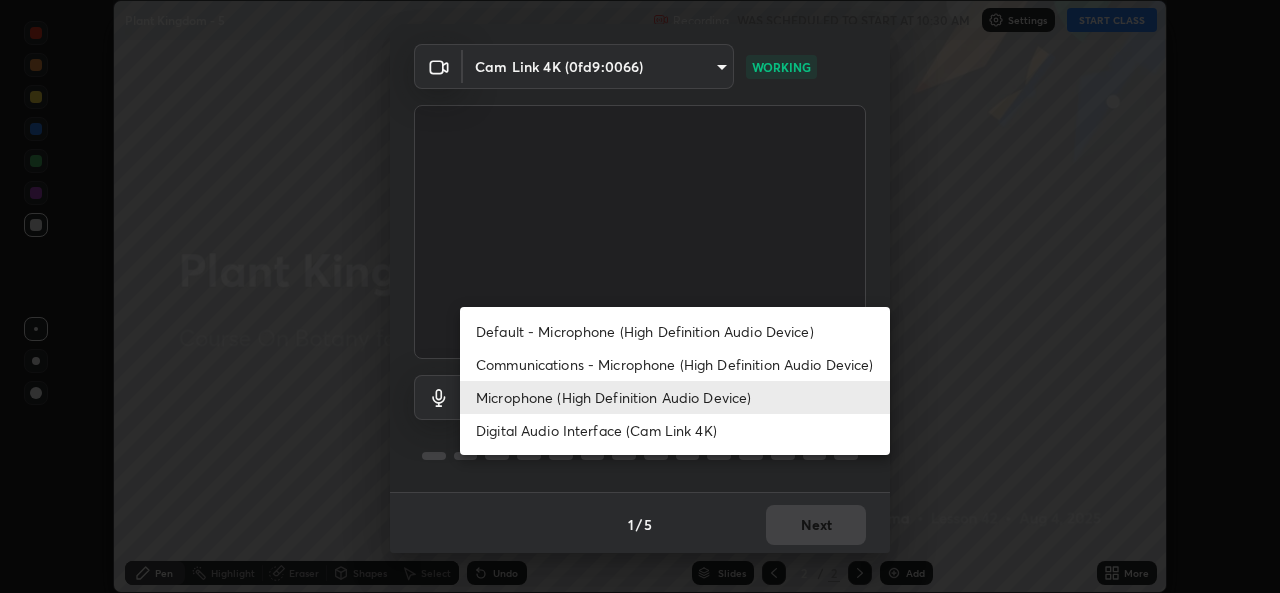 click on "Default - Microphone (High Definition Audio Device)" at bounding box center [675, 331] 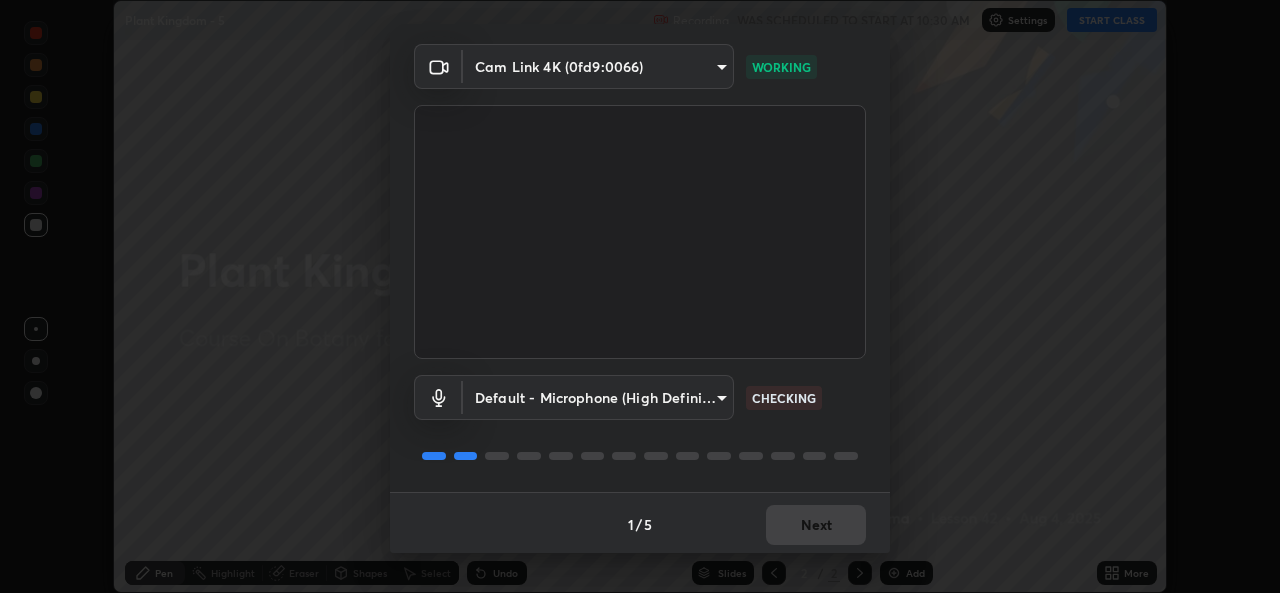 click on "Erase all Plant Kingdom - 5 Recording WAS SCHEDULED TO START AT  10:30 AM Settings START CLASS Setting up your live class Plant Kingdom - 5 • L42 of Course On Botany for NEET Conquer 1 2026 [PERSON] Pen Highlight Eraser Shapes Select Undo Slides 2 / 2 Add More No doubts shared Encourage your learners to ask a doubt for better clarity Report an issue Reason for reporting Buffering Chat not working Audio - Video sync issue Educator video quality low ​ Attach an image Report Media settings Cam Link 4K (0fd9:0066) [HASH] WORKING Default - Microphone (High Definition Audio Device) default CHECKING 1 / 5 Next" at bounding box center [640, 296] 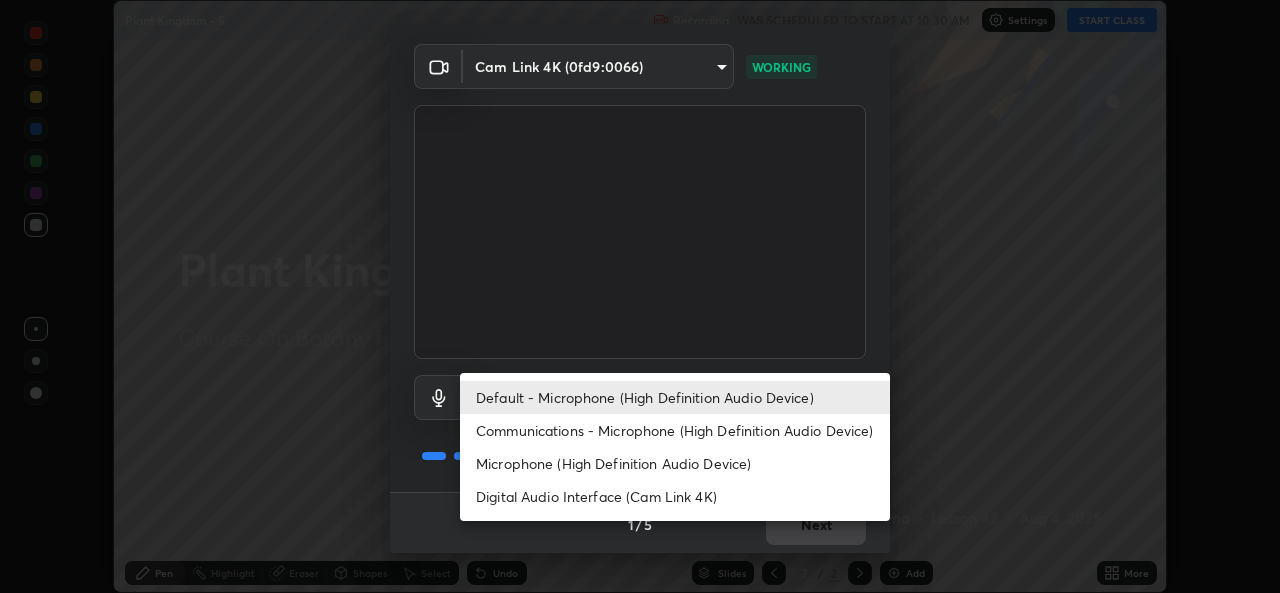 click on "Microphone (High Definition Audio Device)" at bounding box center [675, 463] 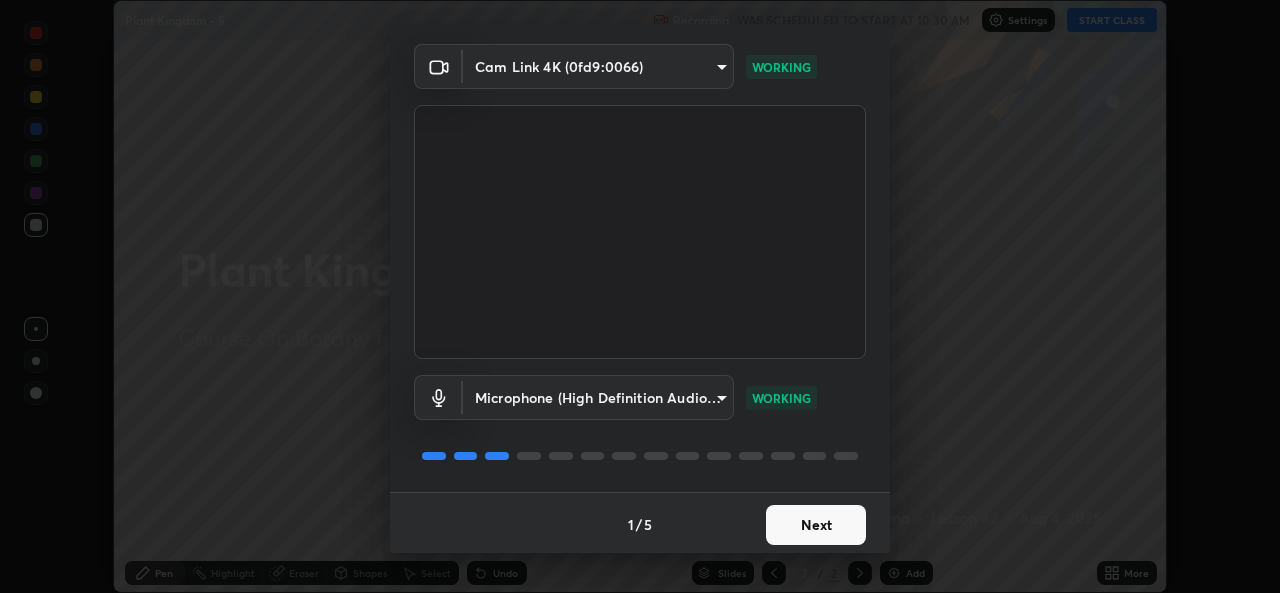 click on "Next" at bounding box center (816, 525) 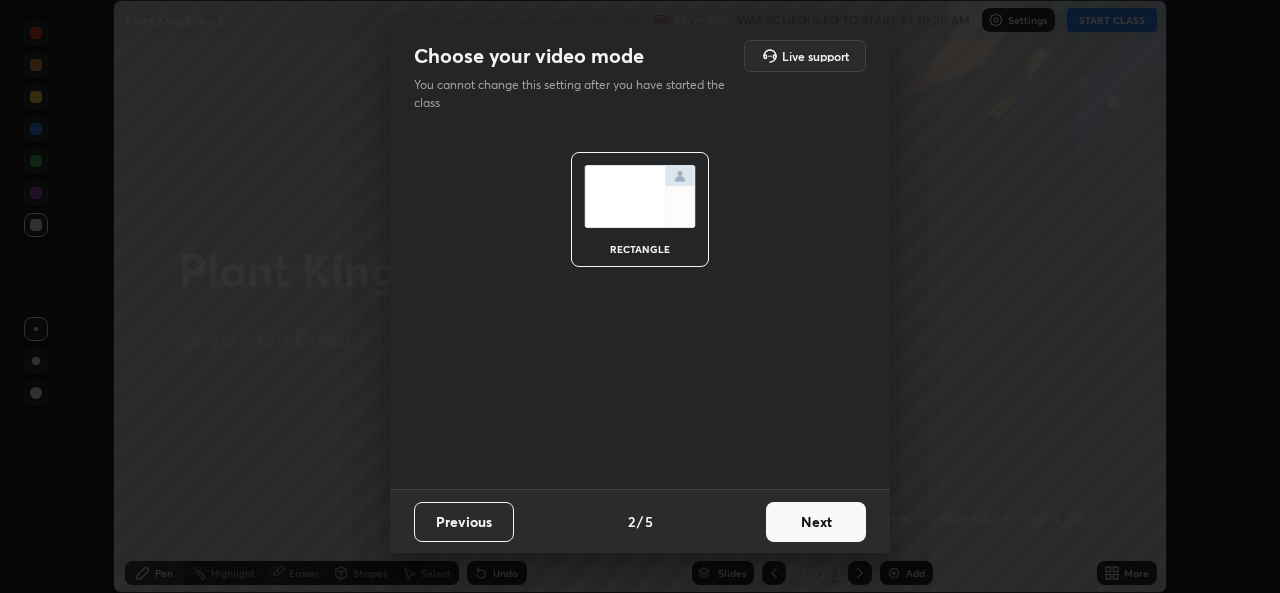 scroll, scrollTop: 0, scrollLeft: 0, axis: both 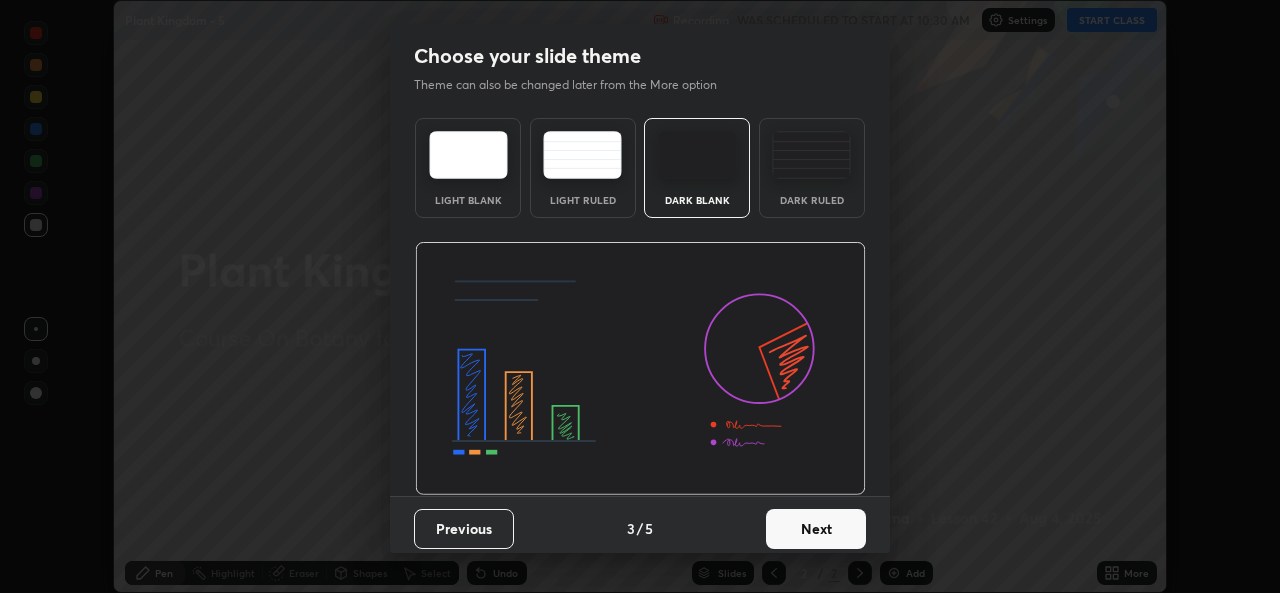 click on "Next" at bounding box center [816, 529] 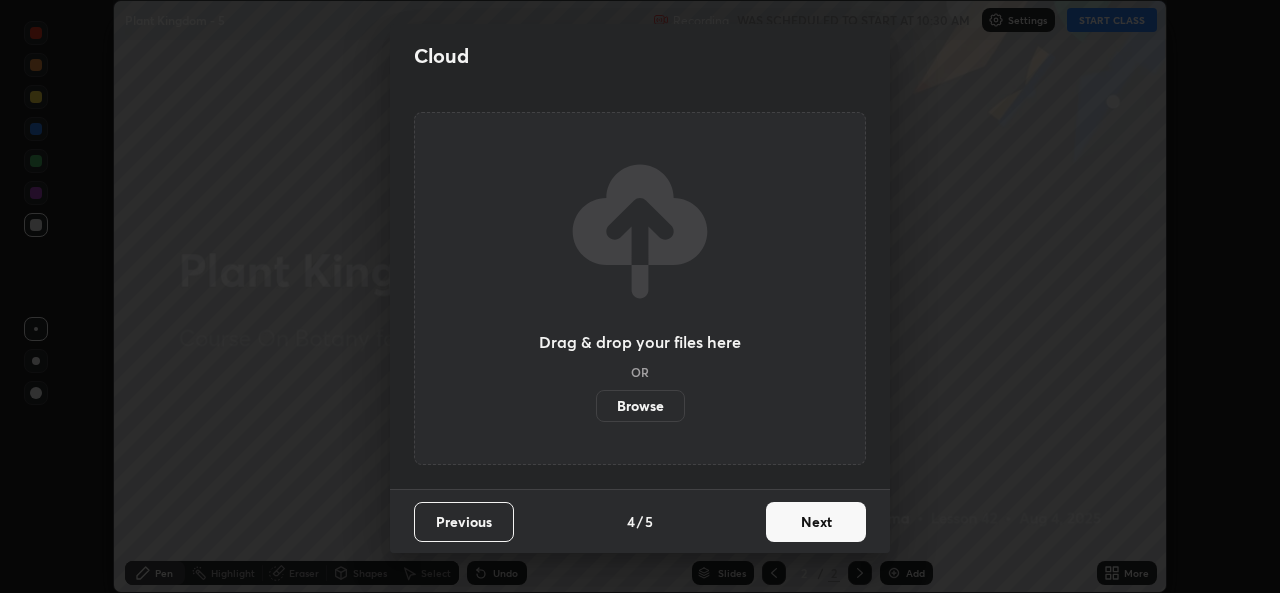 click on "Next" at bounding box center [816, 522] 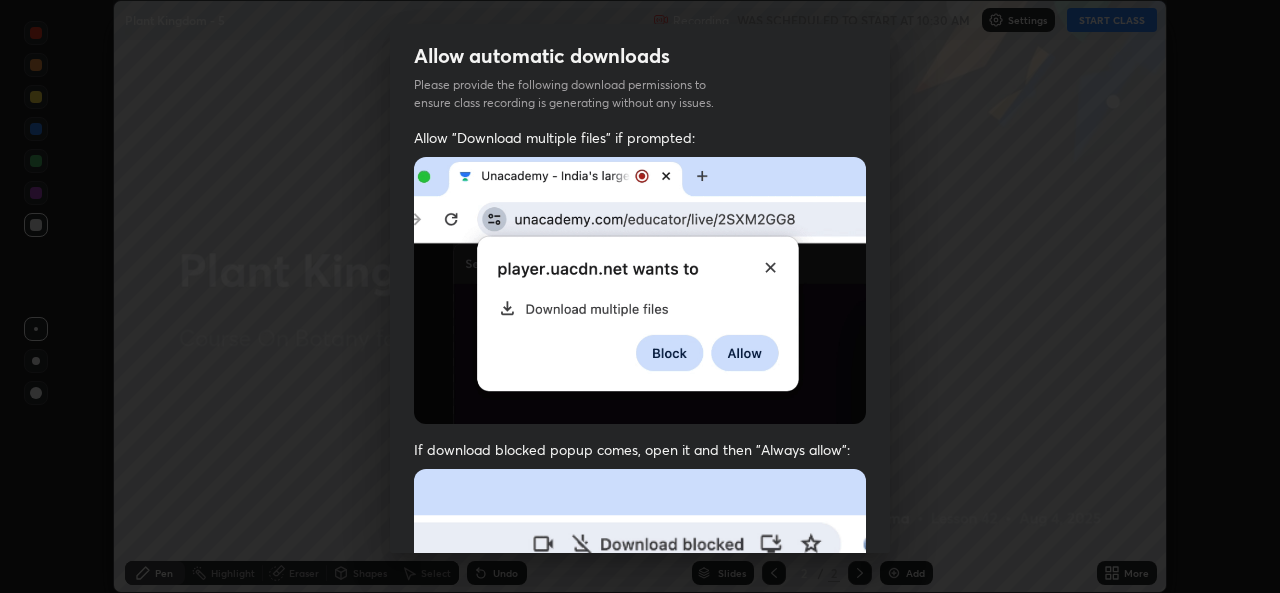 click at bounding box center [640, 687] 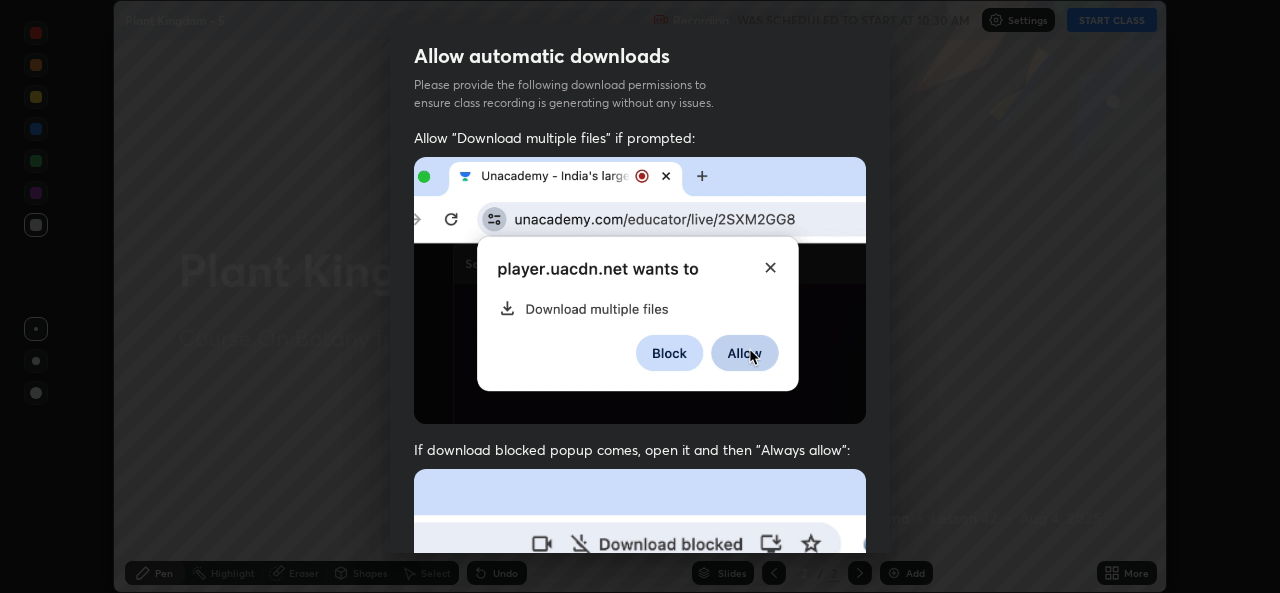 click at bounding box center (640, 687) 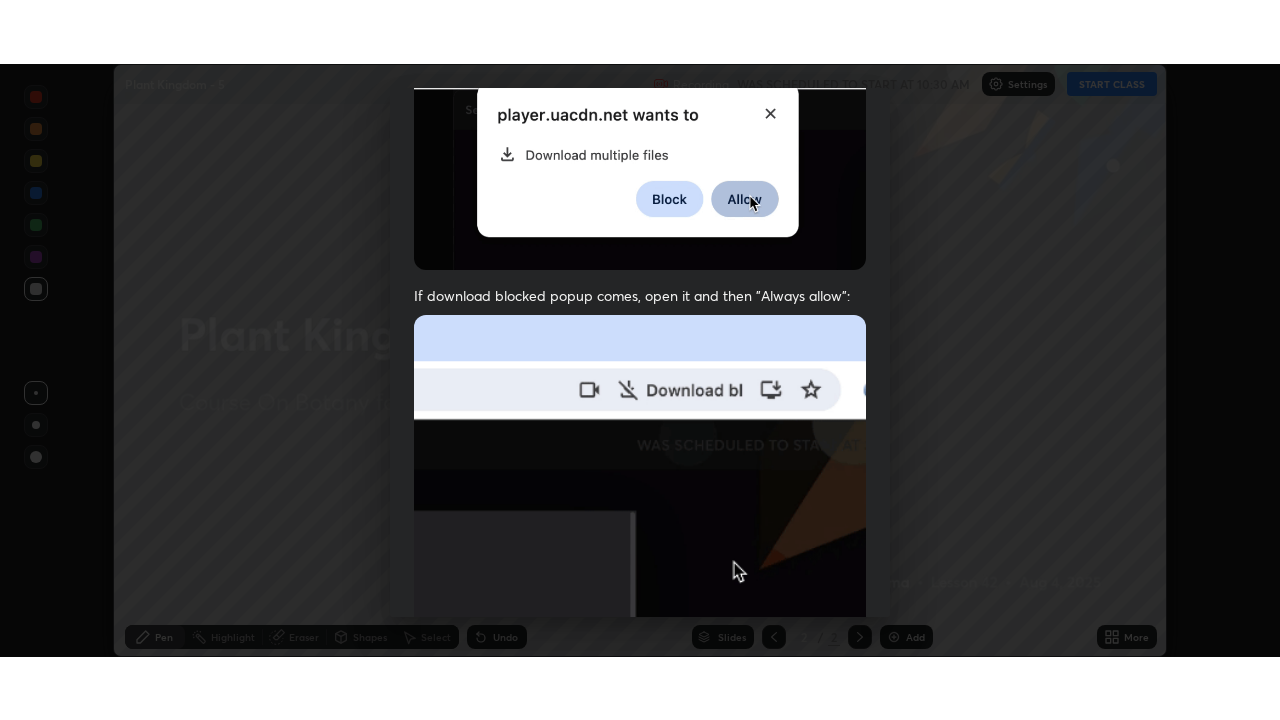 scroll, scrollTop: 471, scrollLeft: 0, axis: vertical 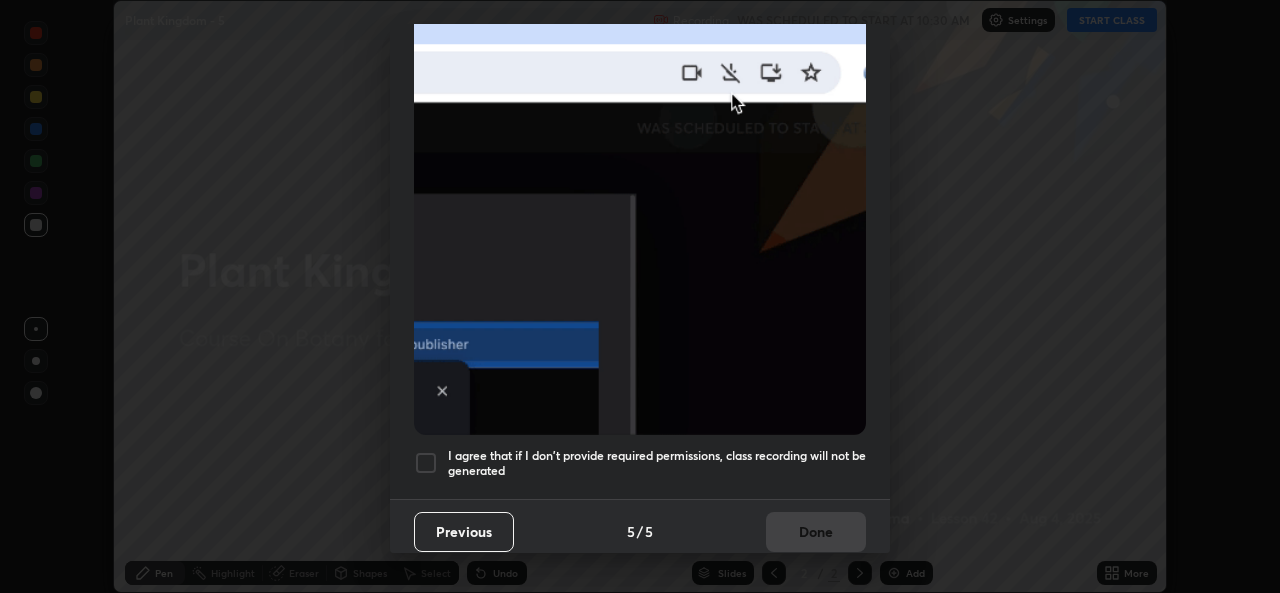 click at bounding box center [426, 463] 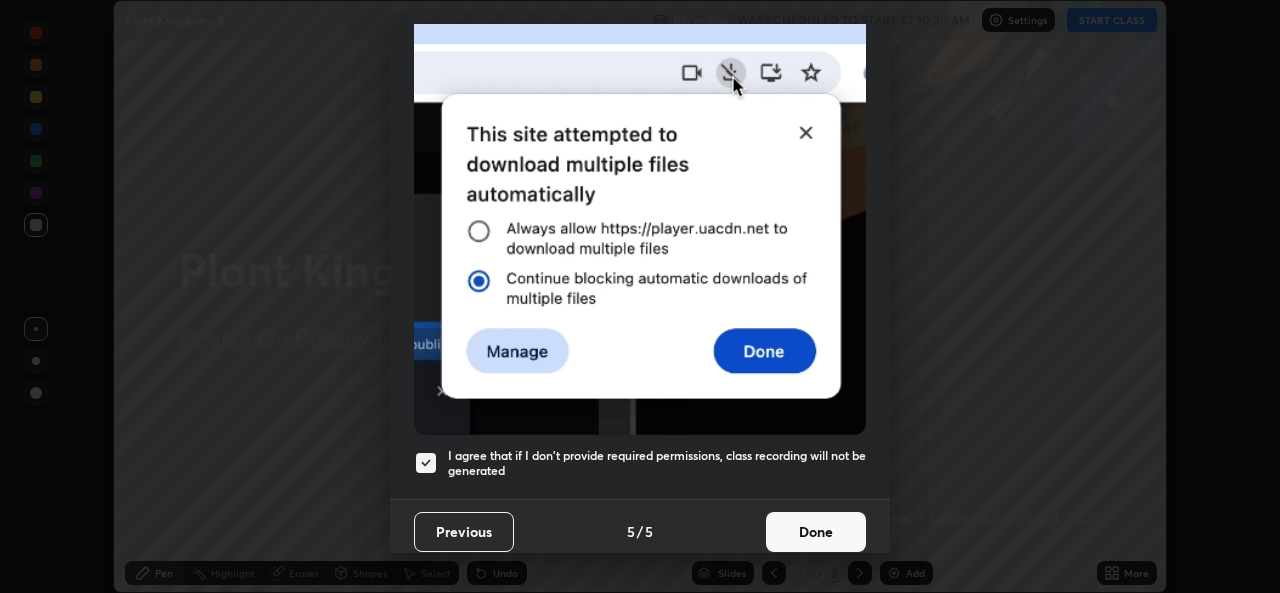 click on "Done" at bounding box center [816, 532] 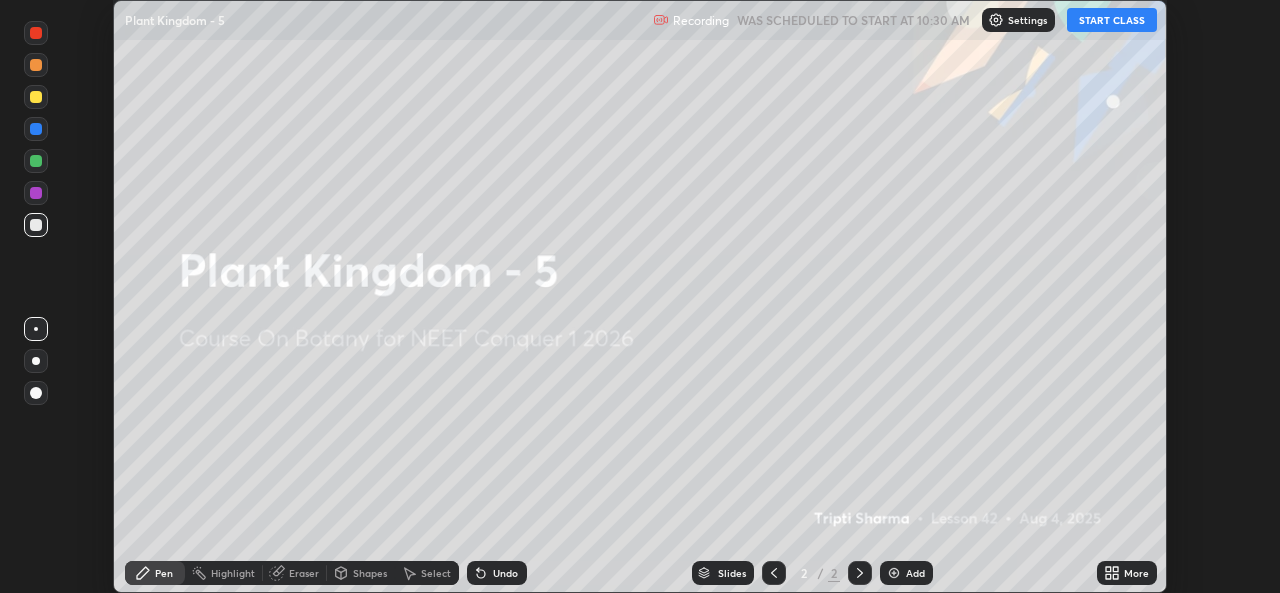 click on "START CLASS" at bounding box center (1112, 20) 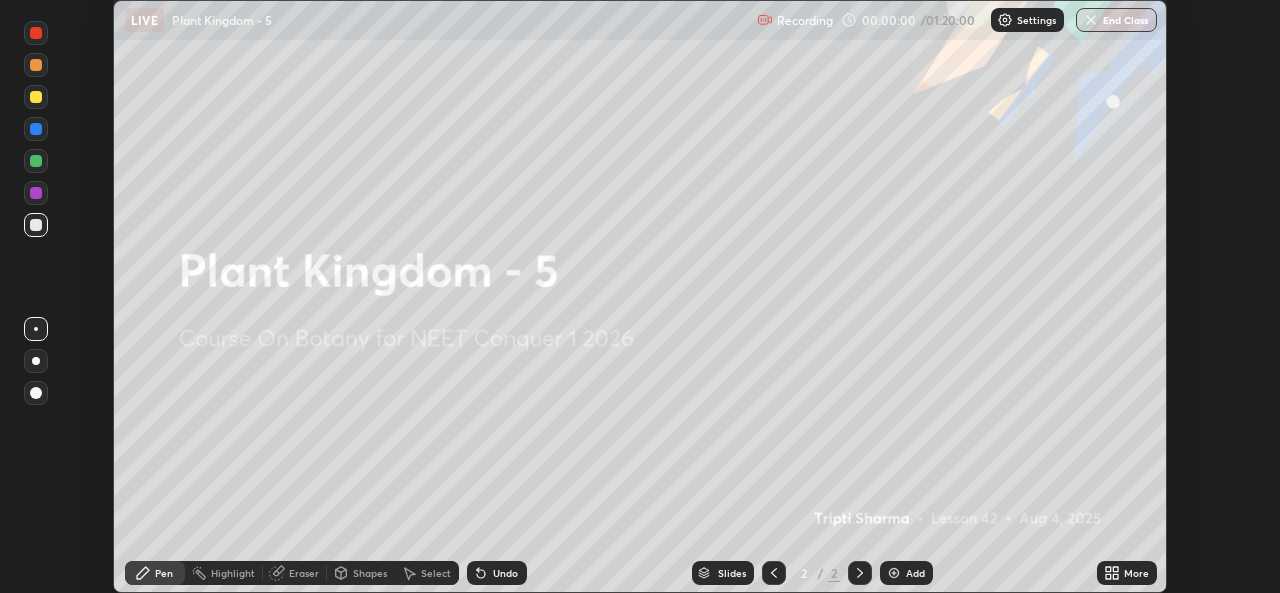 click 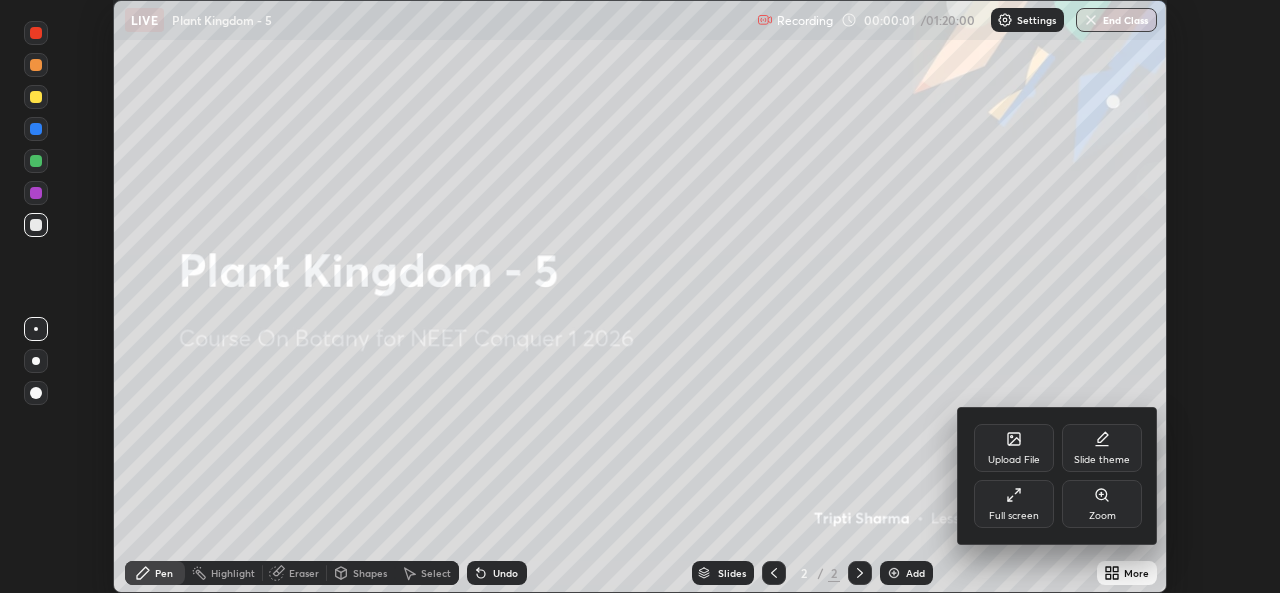 click on "Full screen" at bounding box center (1014, 504) 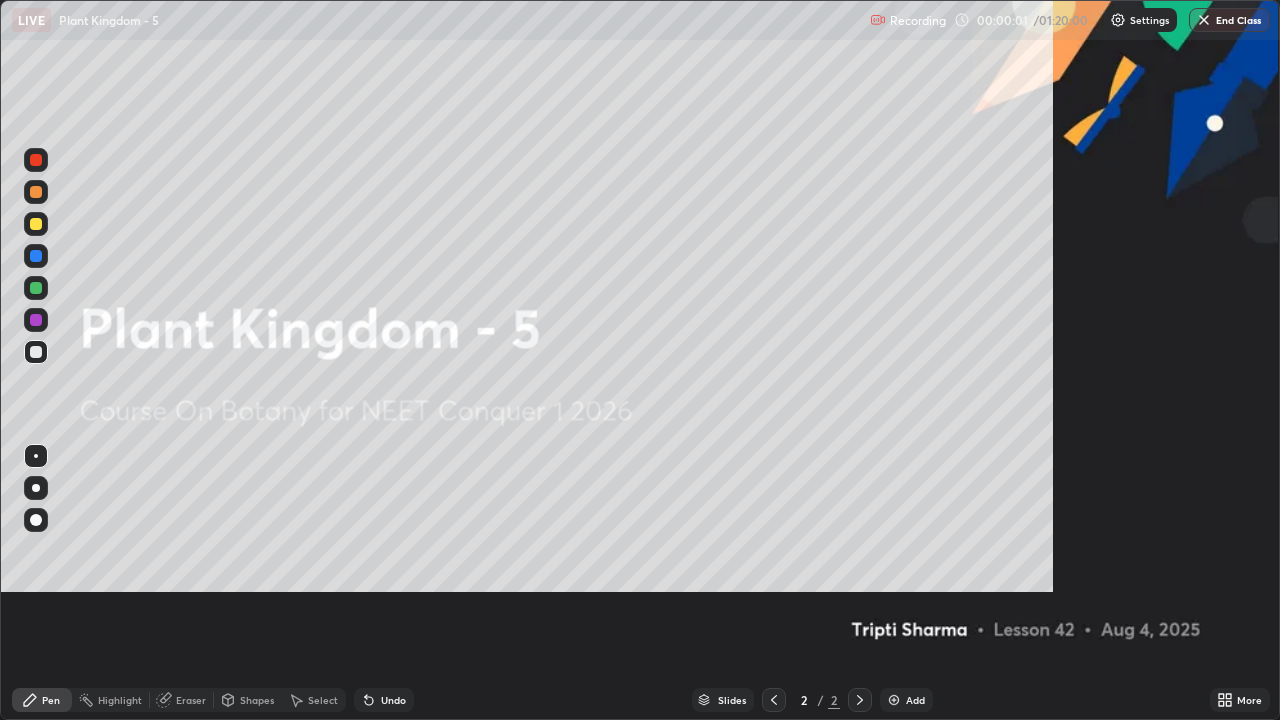 scroll, scrollTop: 99280, scrollLeft: 98720, axis: both 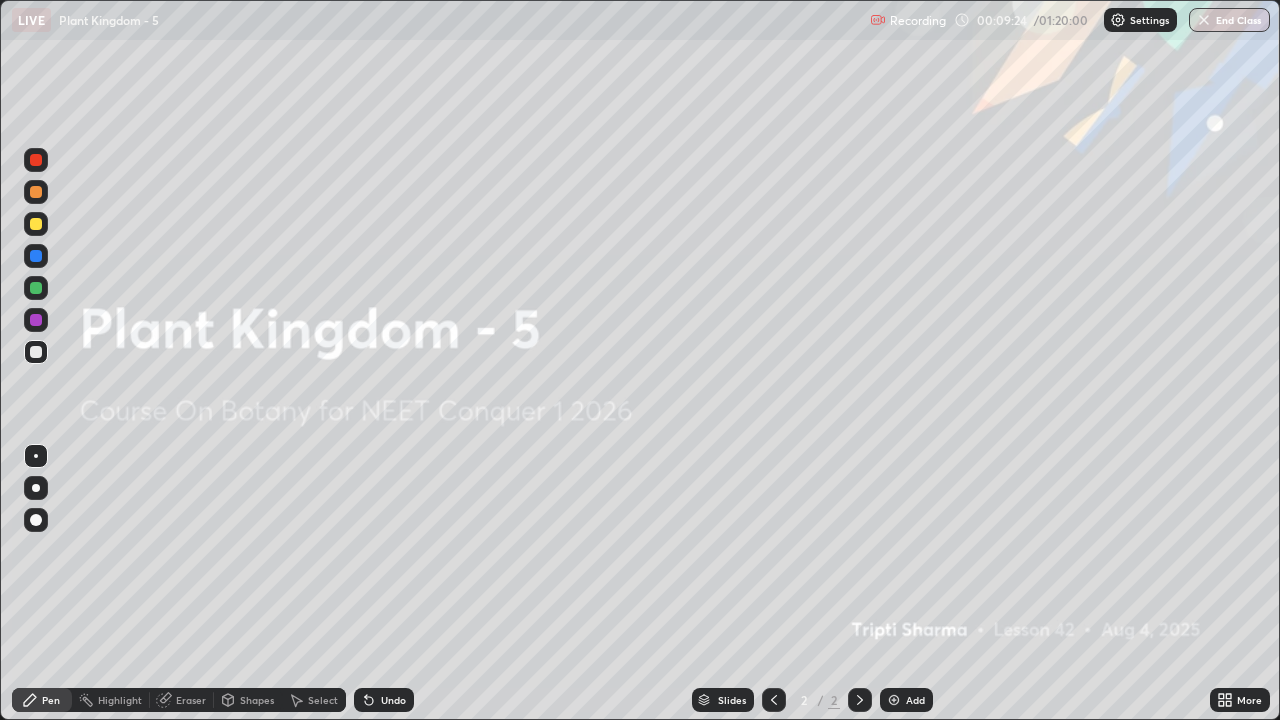 click on "More" at bounding box center (1240, 700) 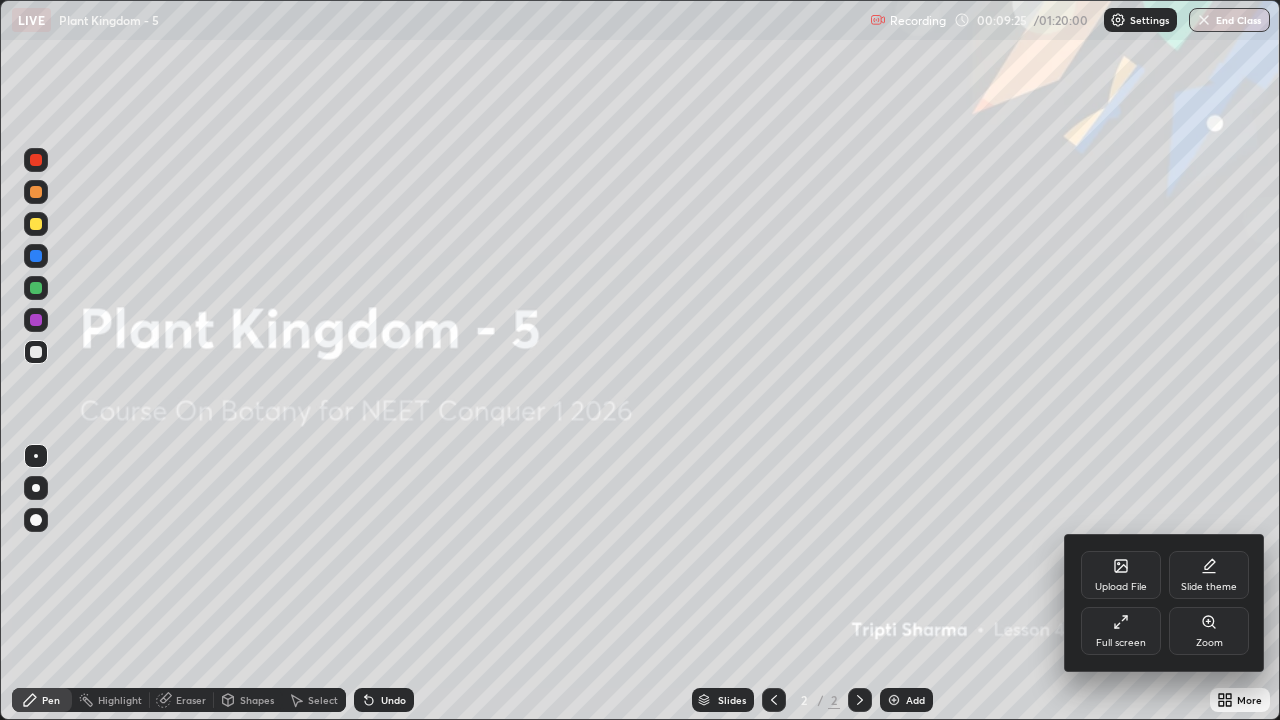 click on "Full screen" at bounding box center [1121, 643] 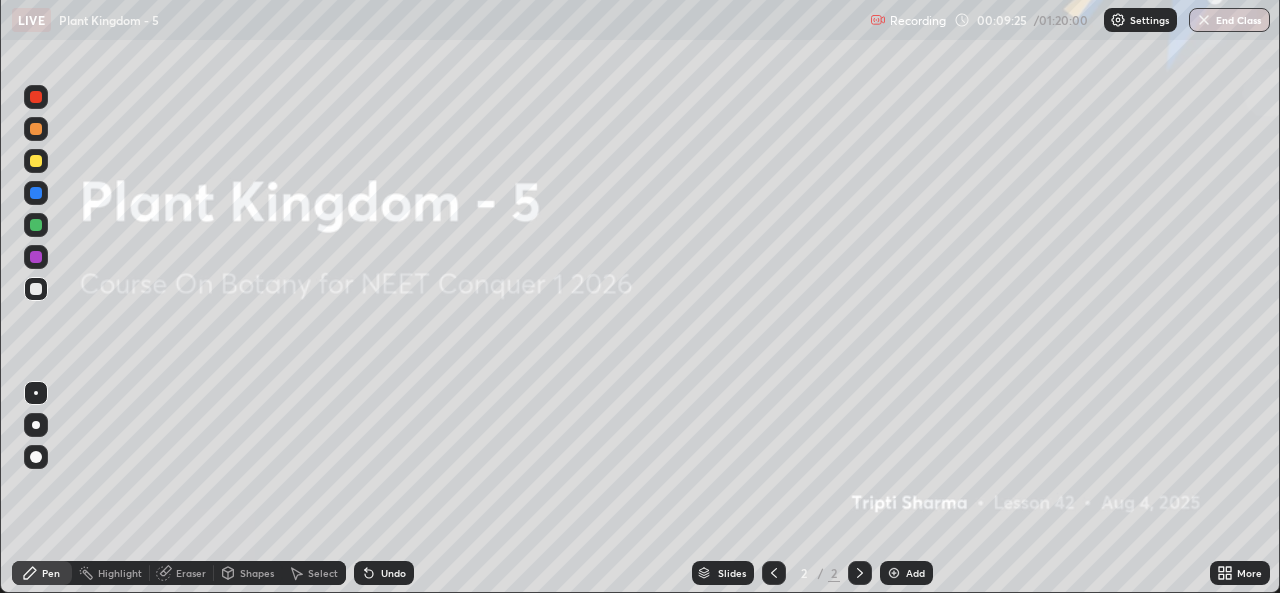 scroll, scrollTop: 593, scrollLeft: 1280, axis: both 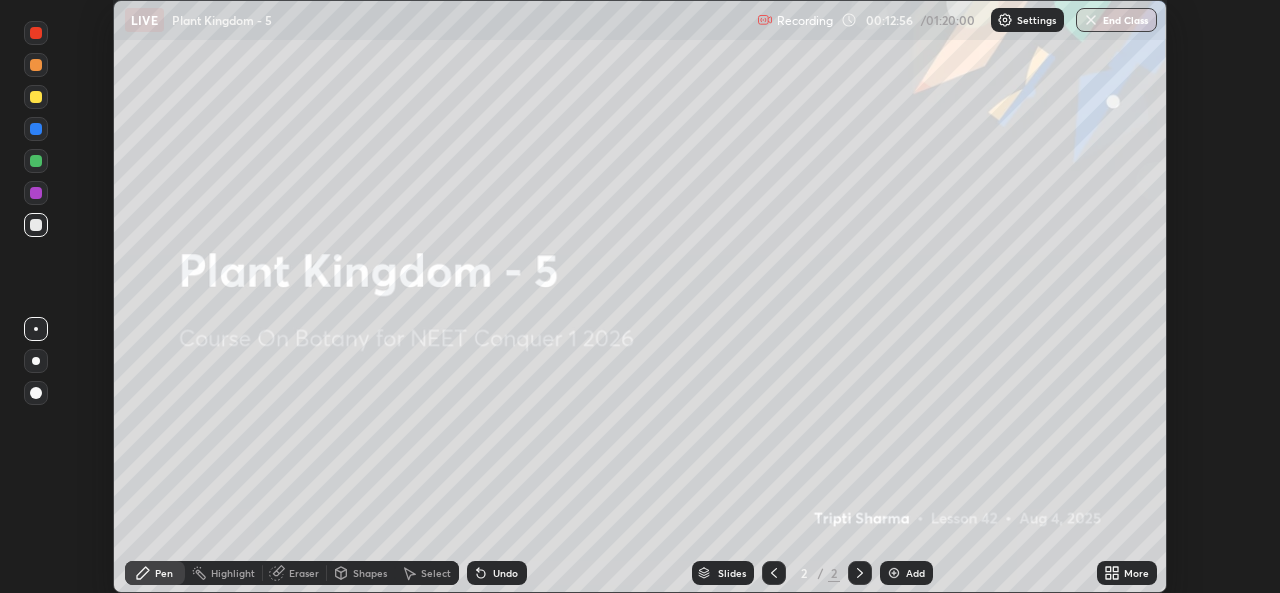 click 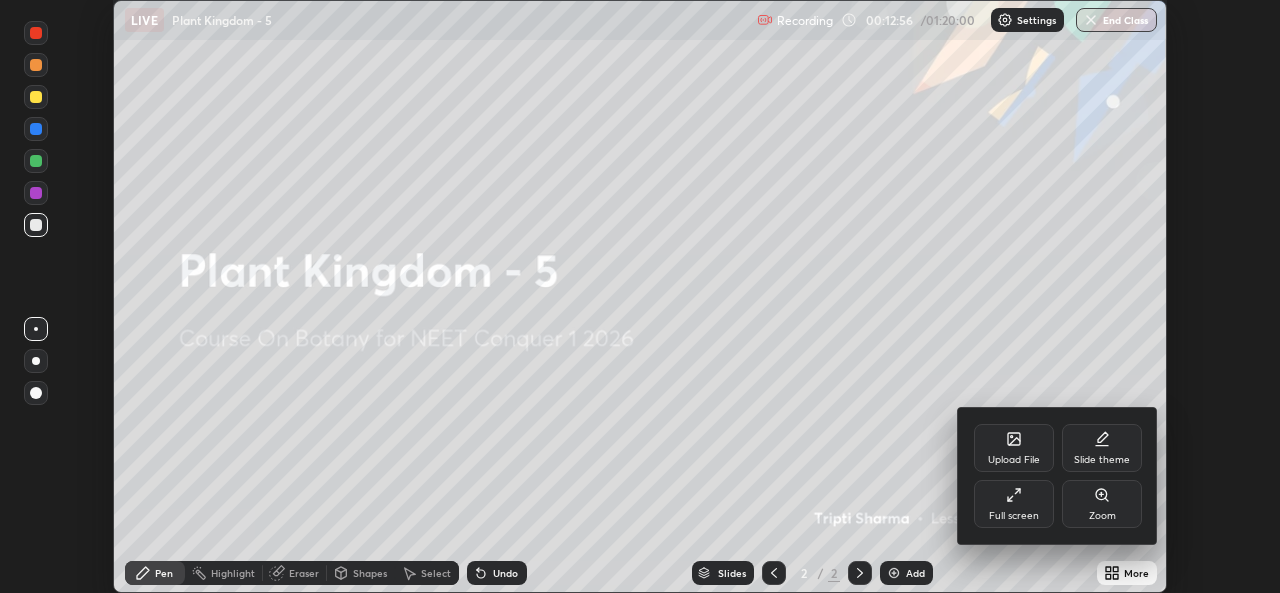 click on "Full screen" at bounding box center [1014, 516] 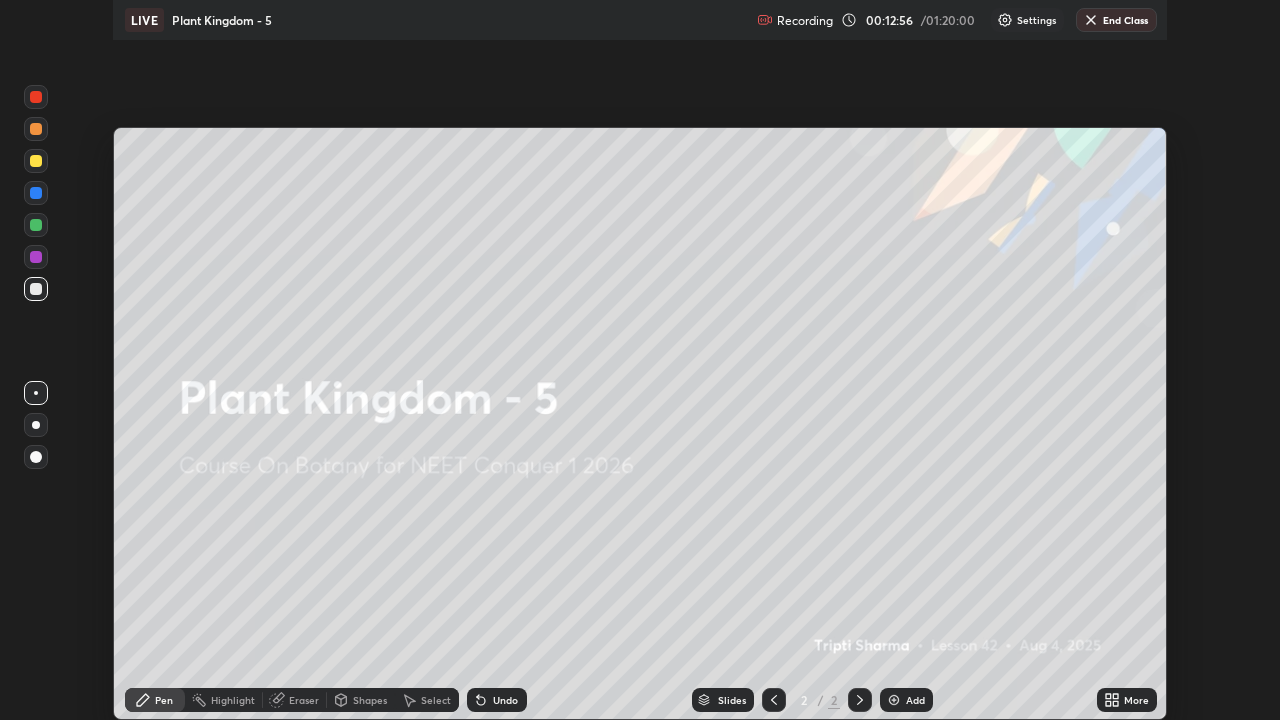 scroll, scrollTop: 99280, scrollLeft: 98720, axis: both 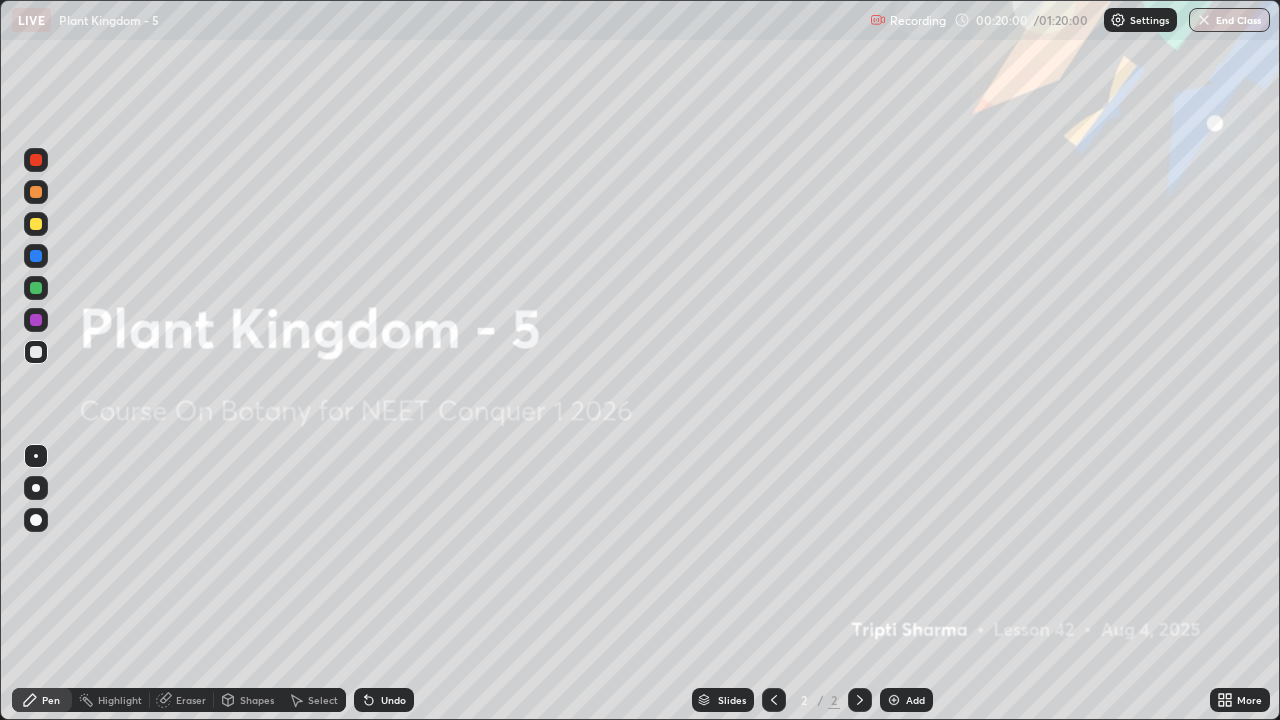 click on "Add" at bounding box center [915, 700] 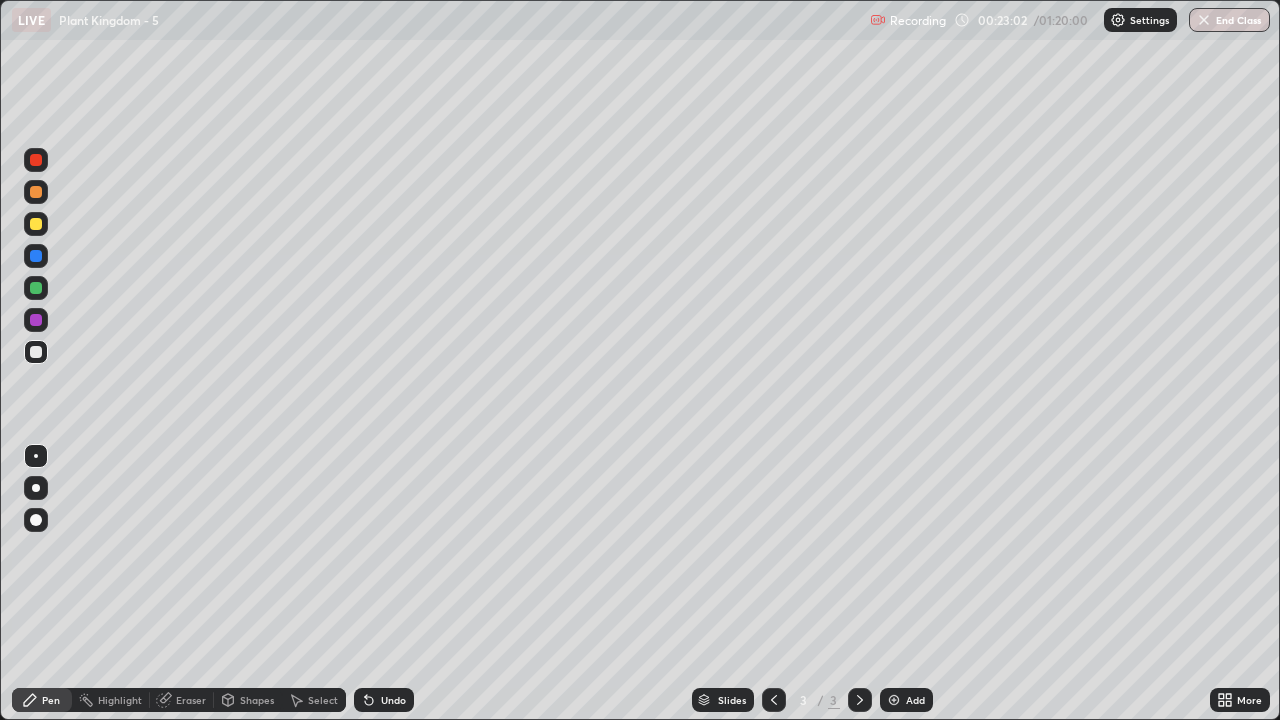 click at bounding box center [36, 520] 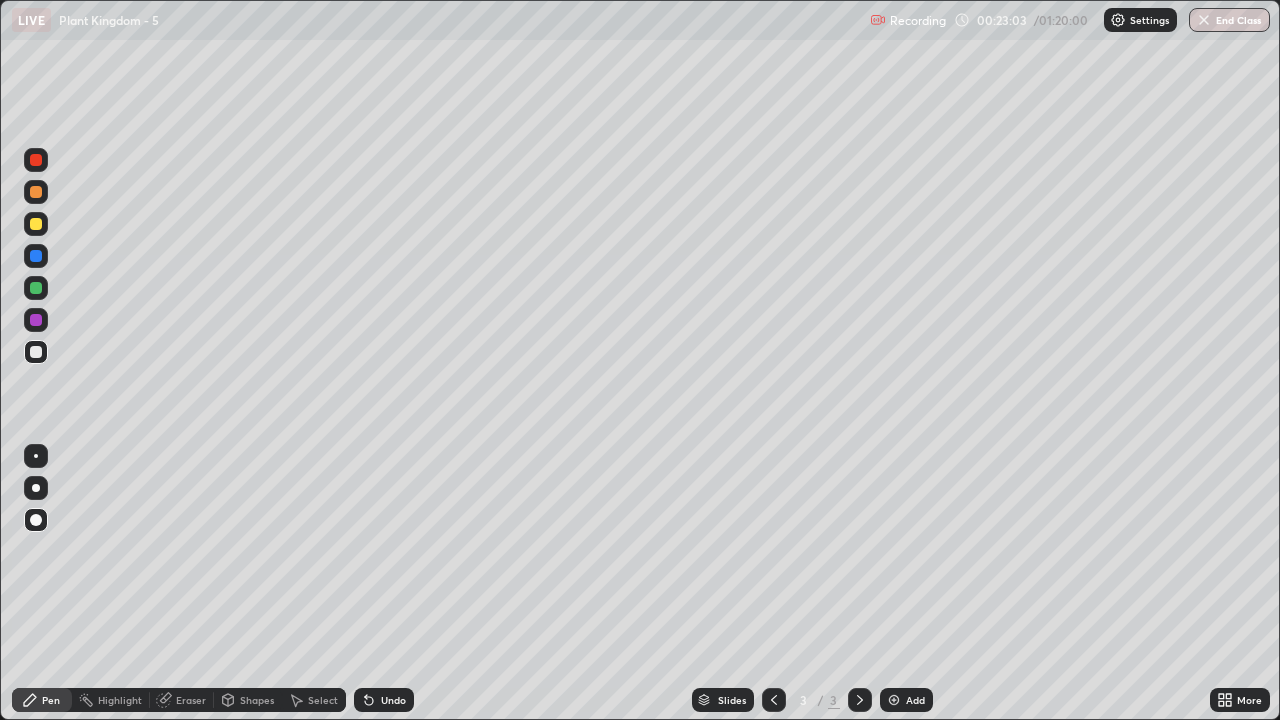click at bounding box center (36, 192) 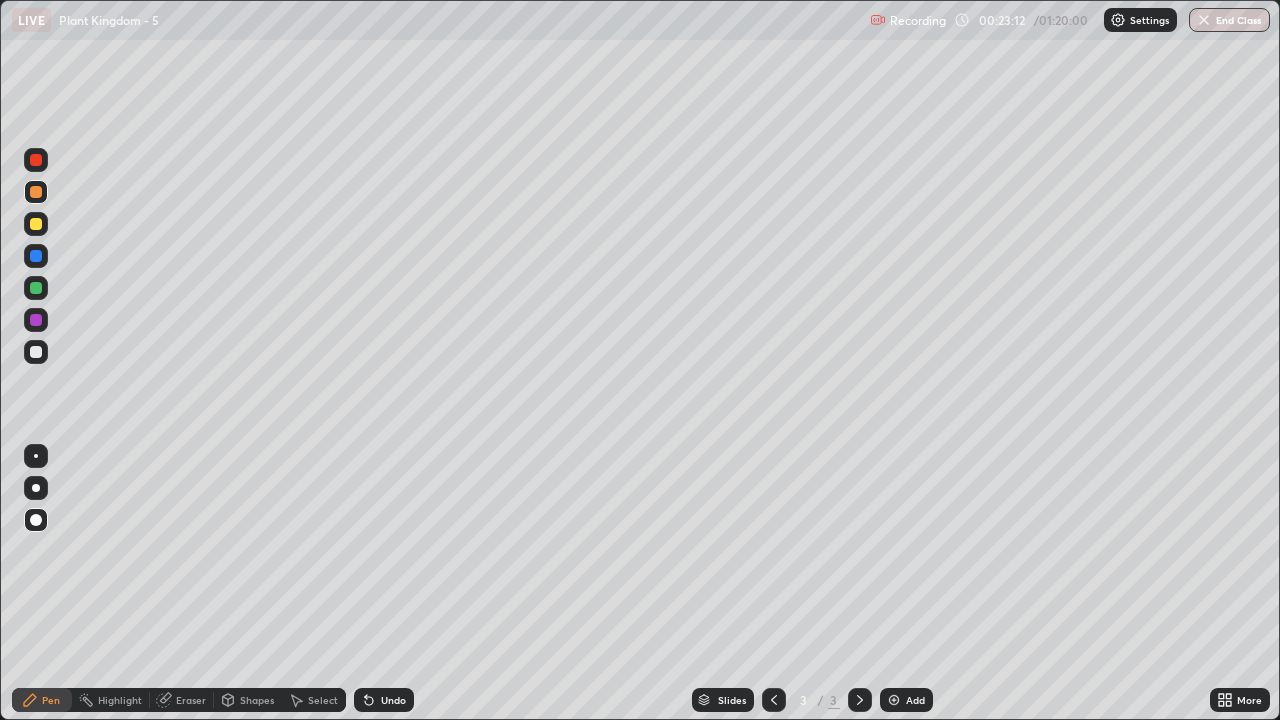 click at bounding box center [36, 352] 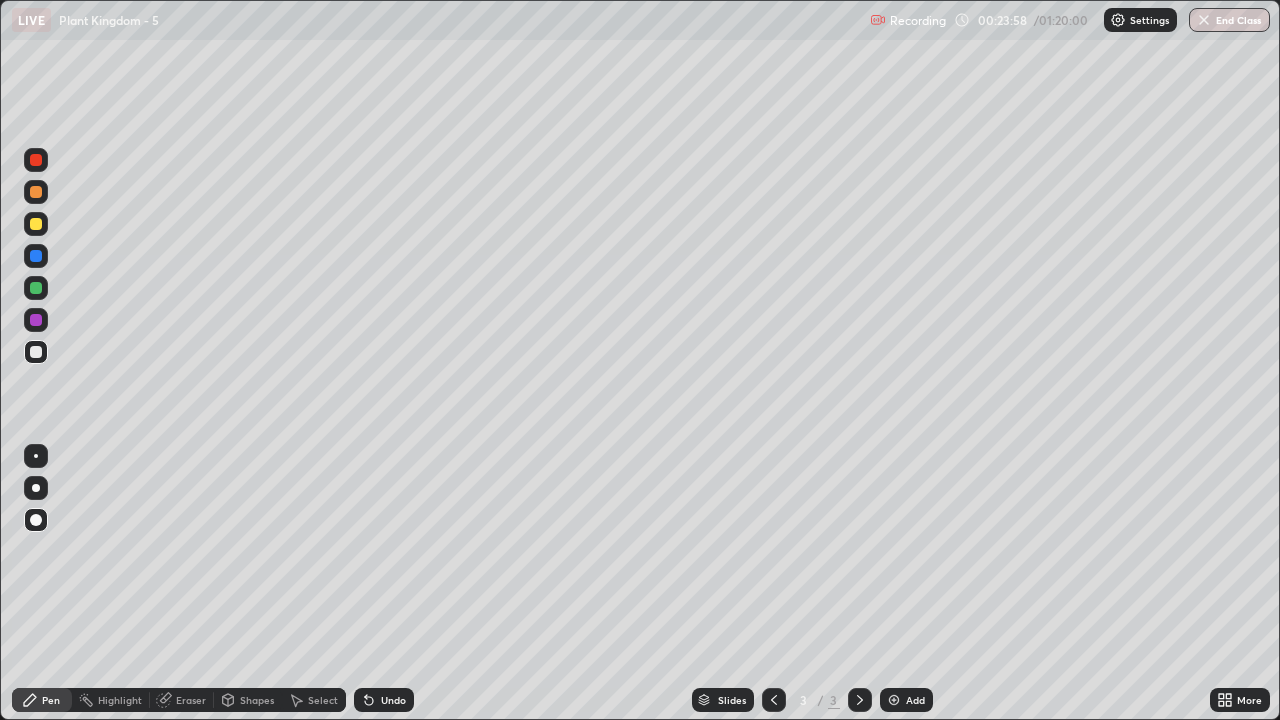 click on "Undo" at bounding box center (384, 700) 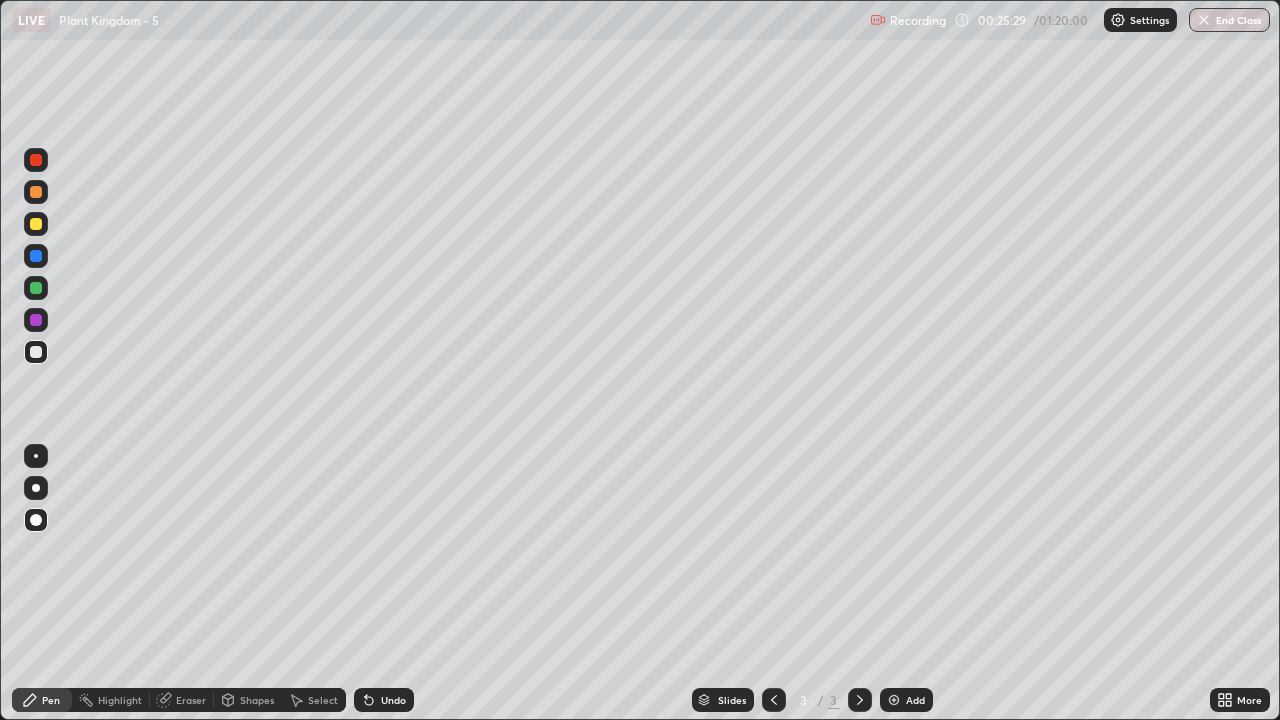 click on "Undo" at bounding box center (384, 700) 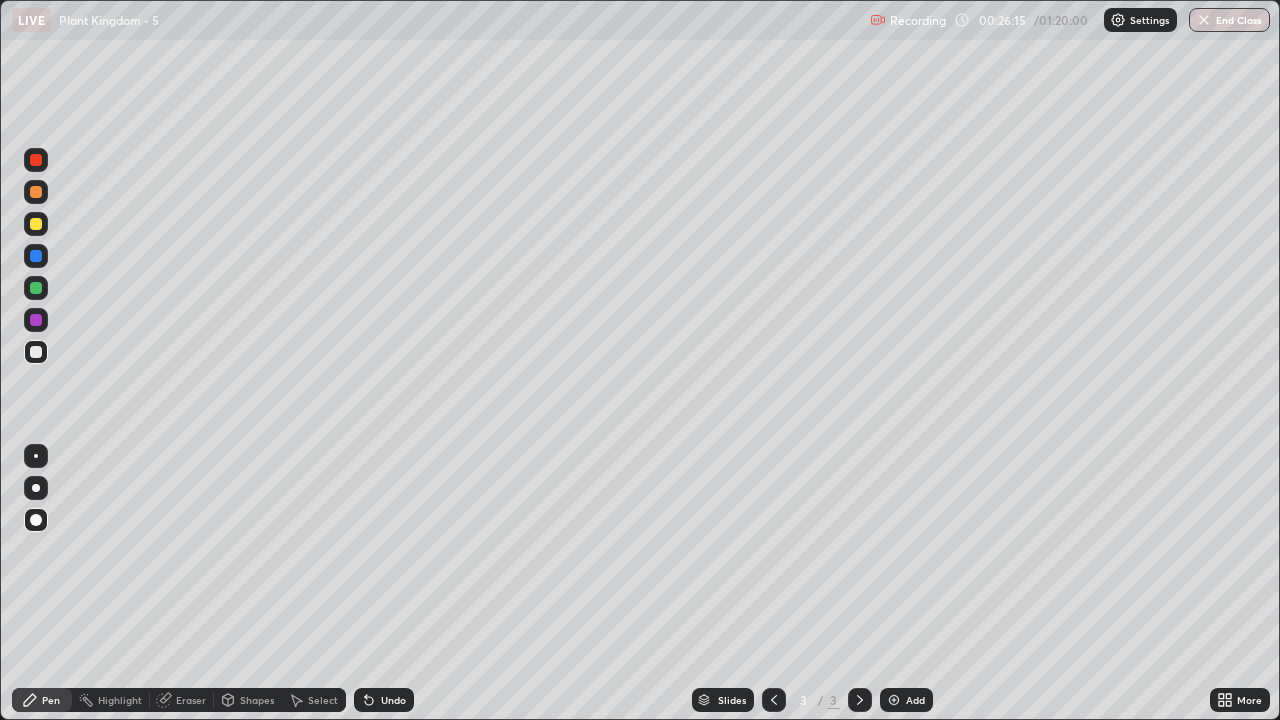 click on "More" at bounding box center [1249, 700] 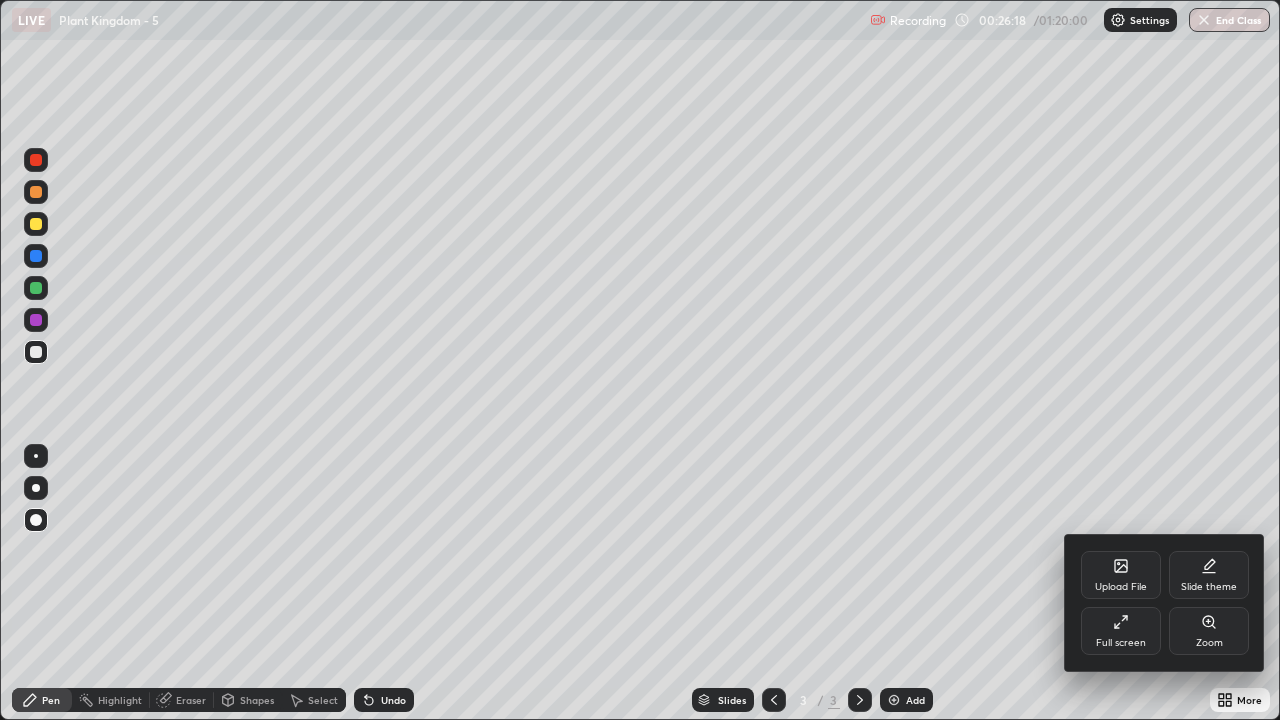 click at bounding box center [640, 360] 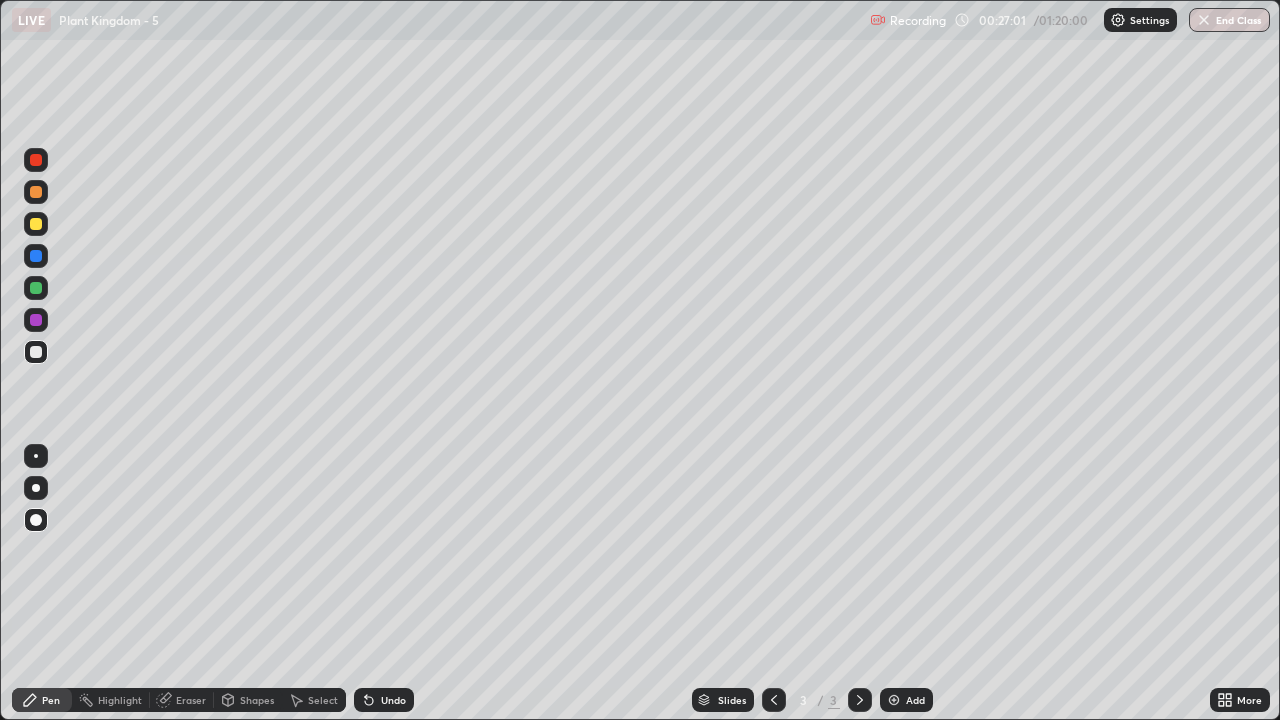 click at bounding box center (894, 700) 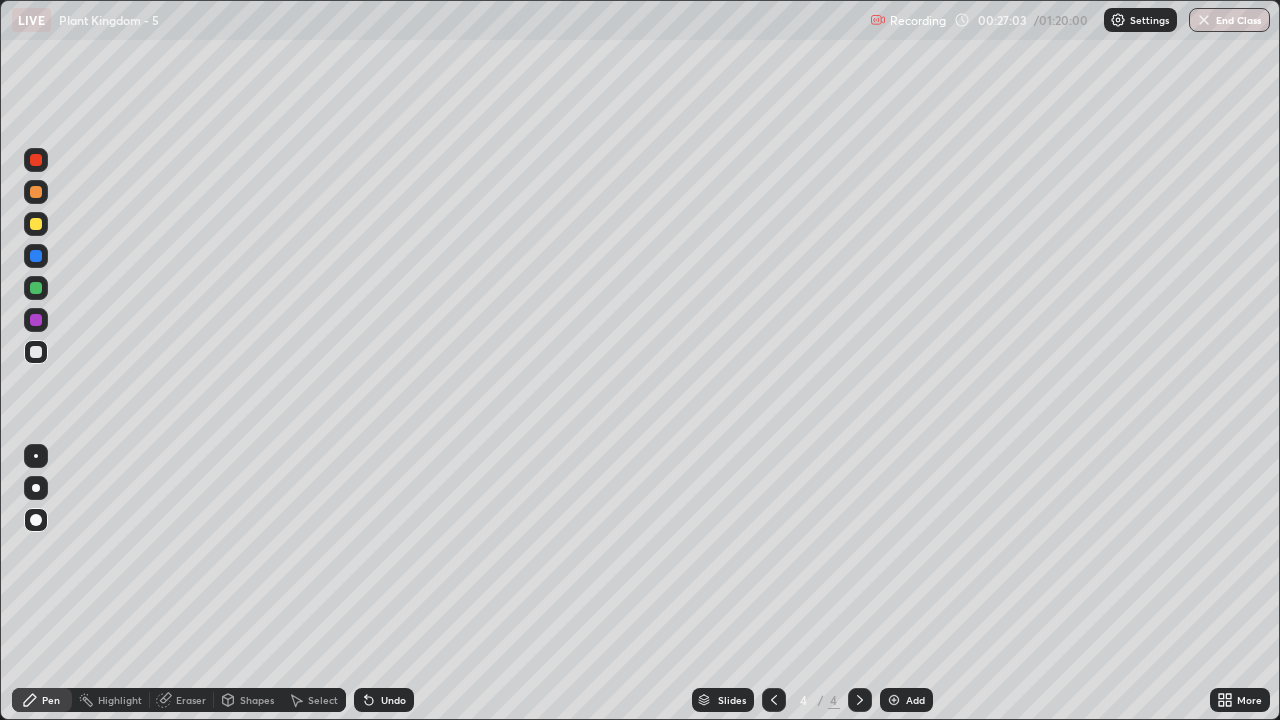 click at bounding box center [36, 192] 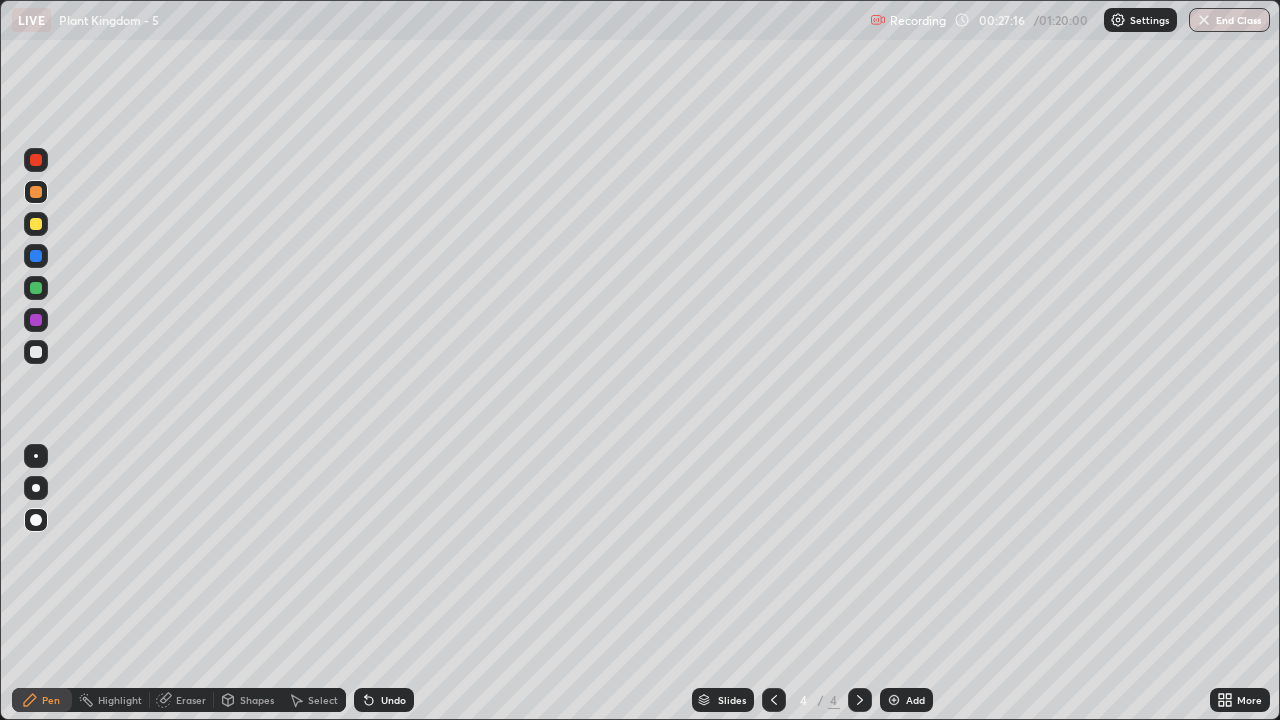 click at bounding box center [36, 288] 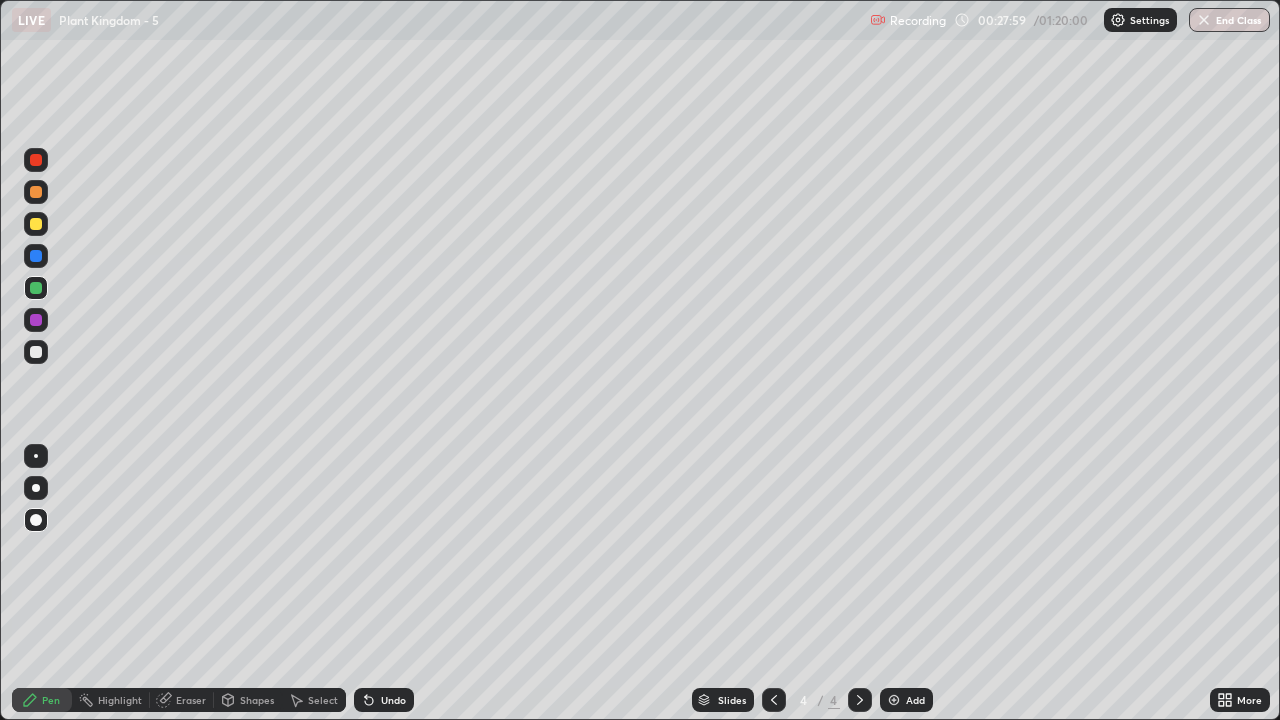 click at bounding box center [36, 488] 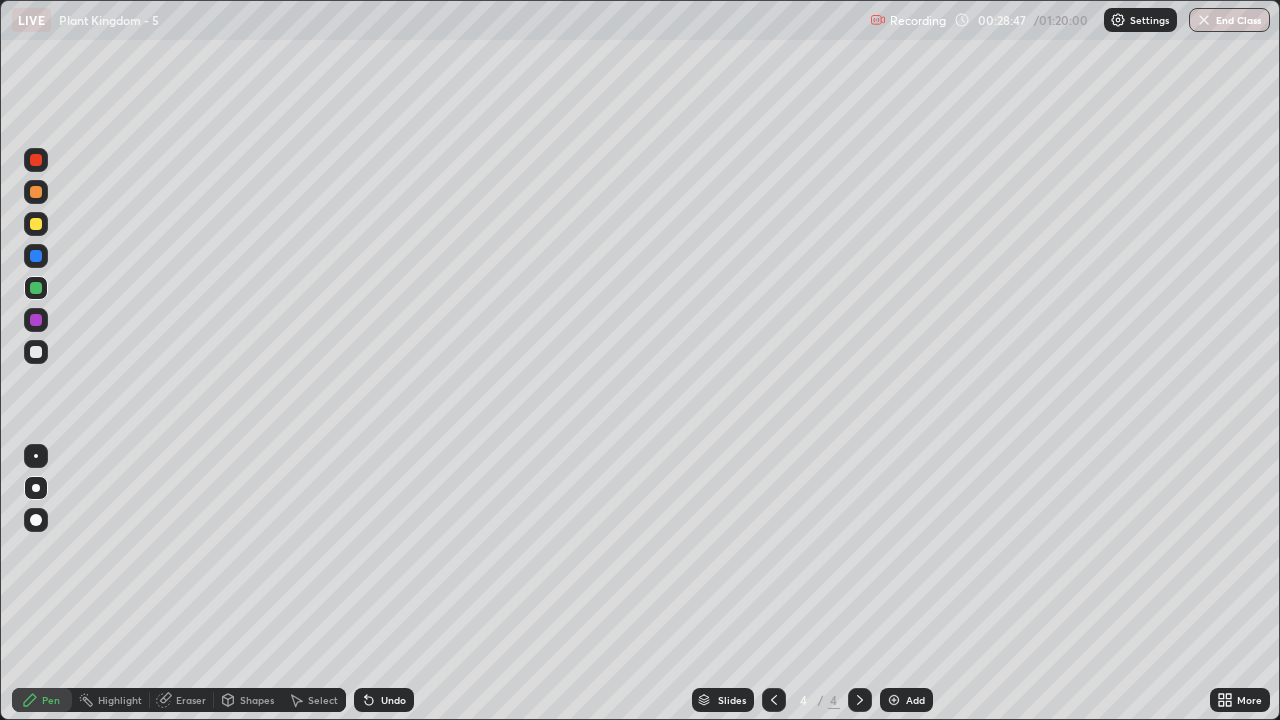 click at bounding box center [36, 352] 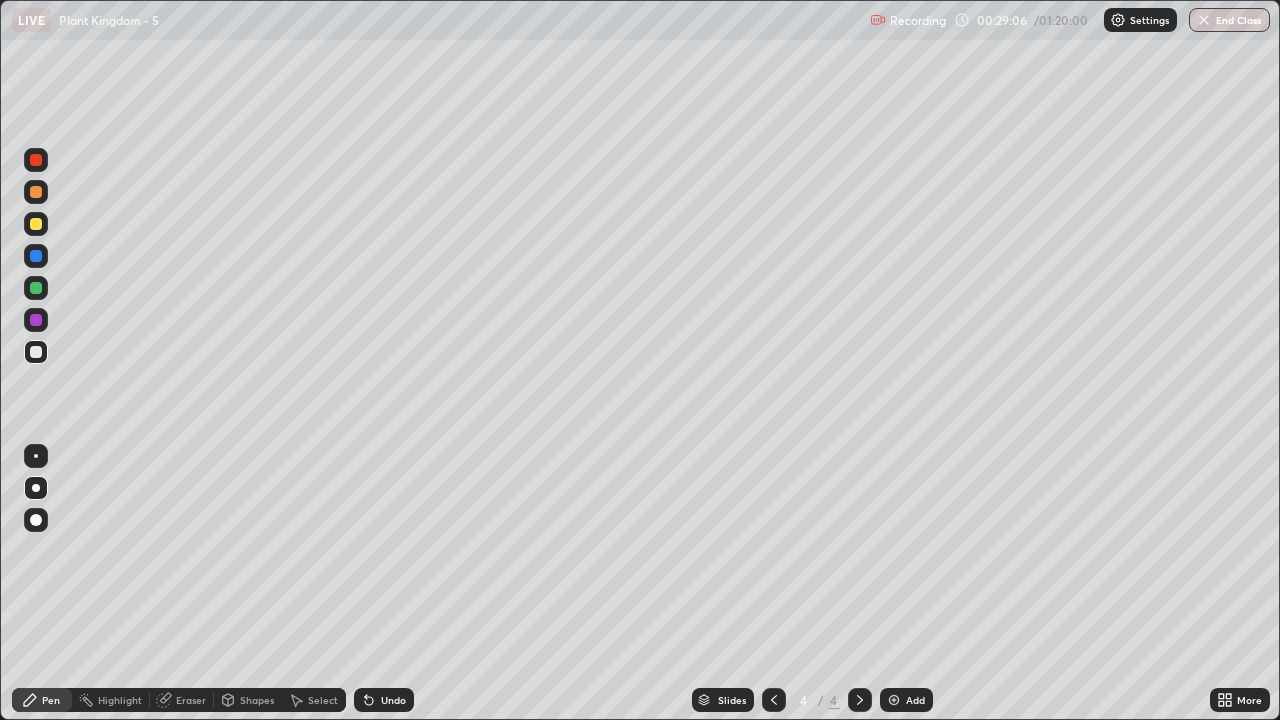 click on "Eraser" at bounding box center [182, 700] 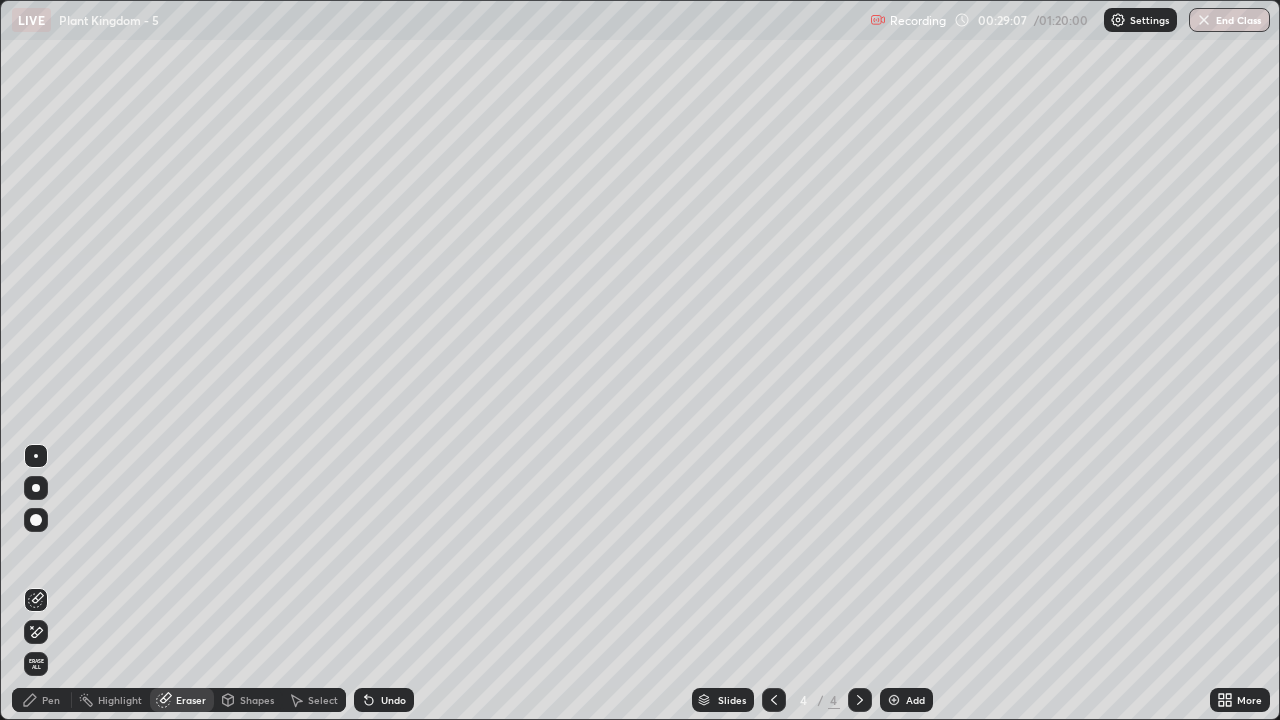 click 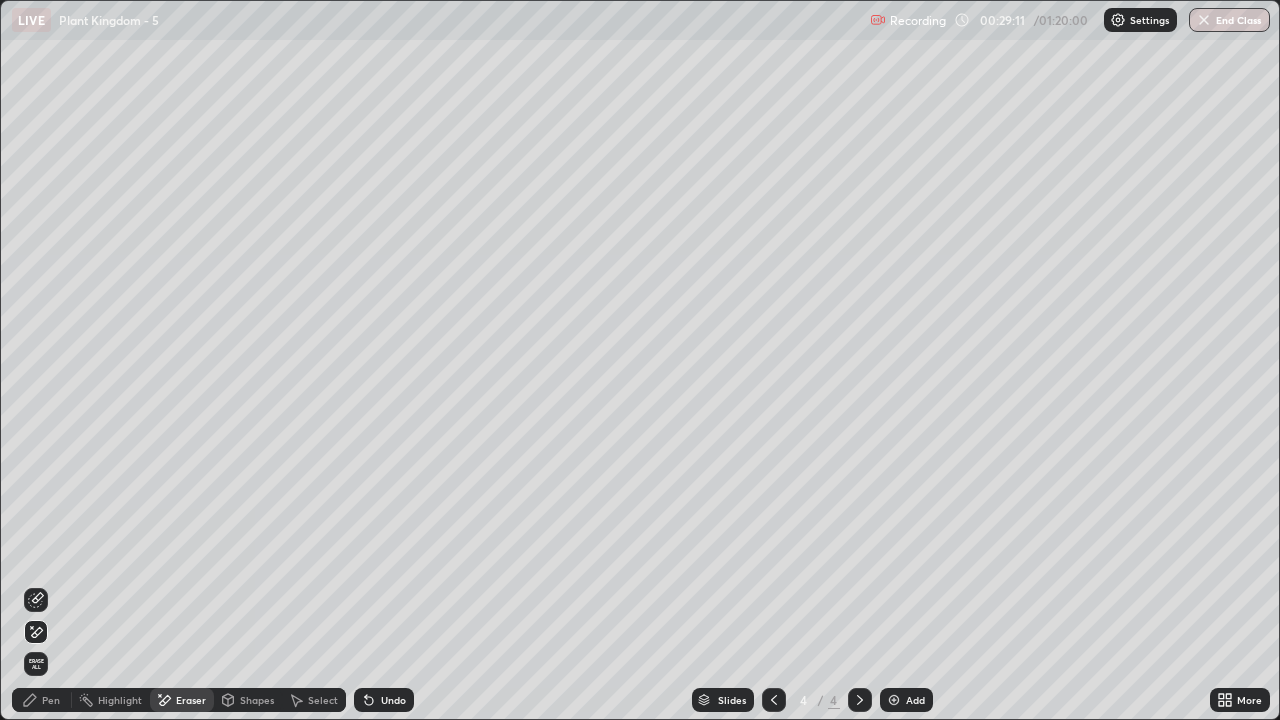 click on "Pen" at bounding box center [42, 700] 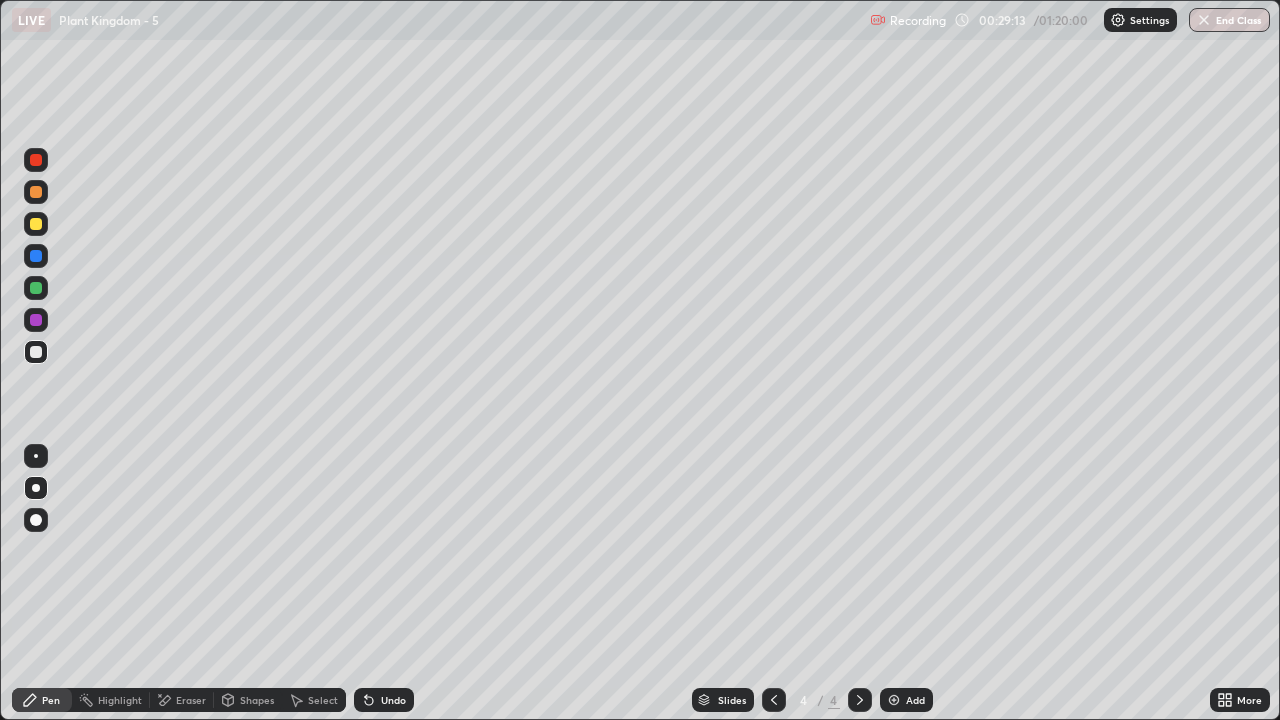 click on "Add" at bounding box center (915, 700) 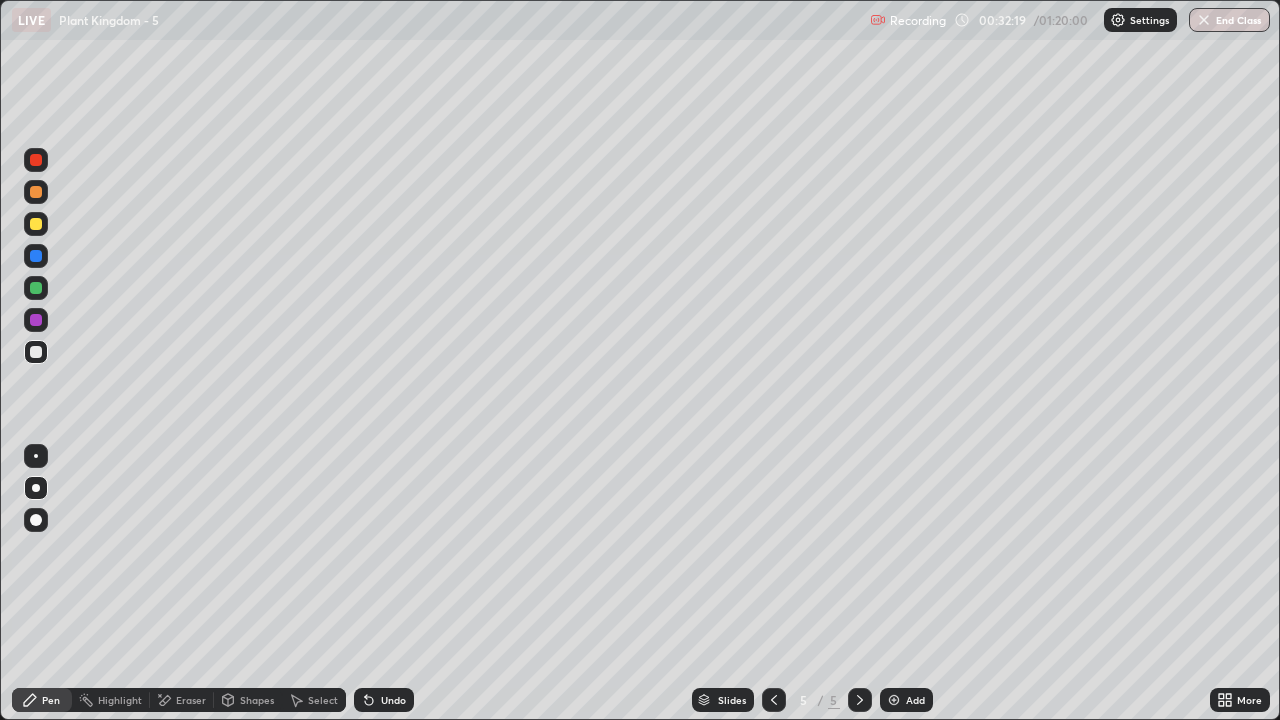 click 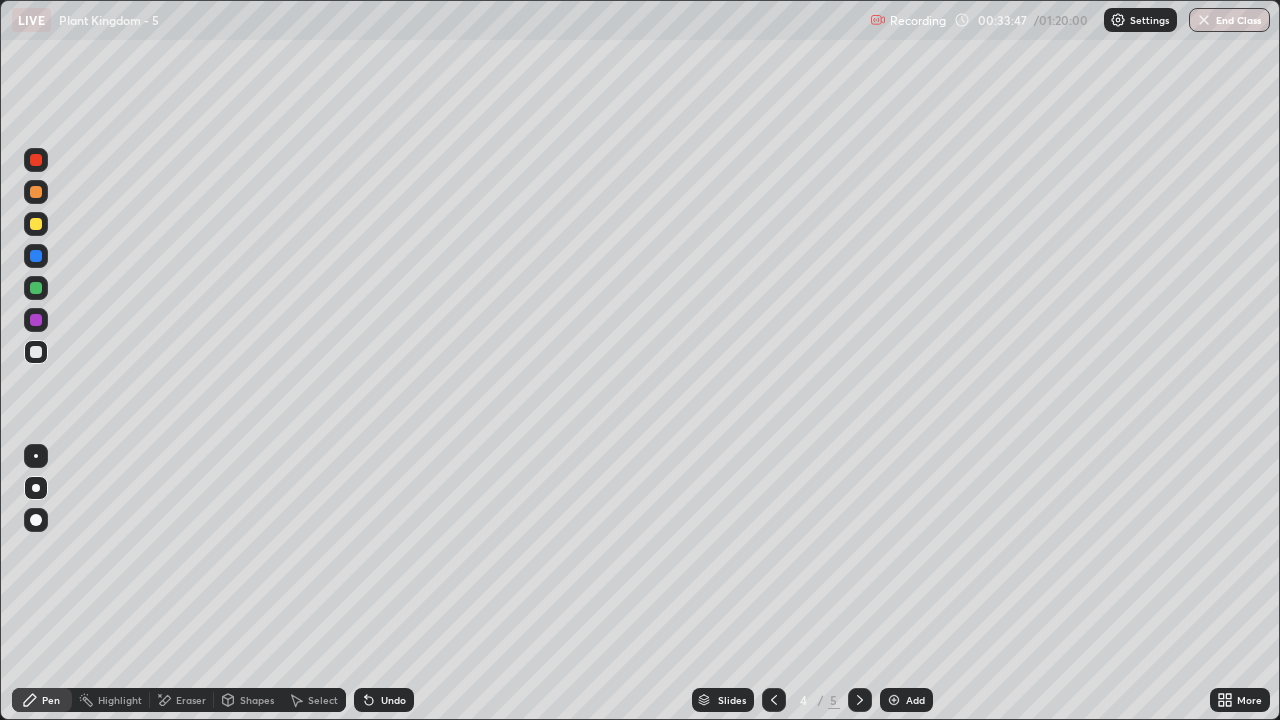 click at bounding box center (860, 700) 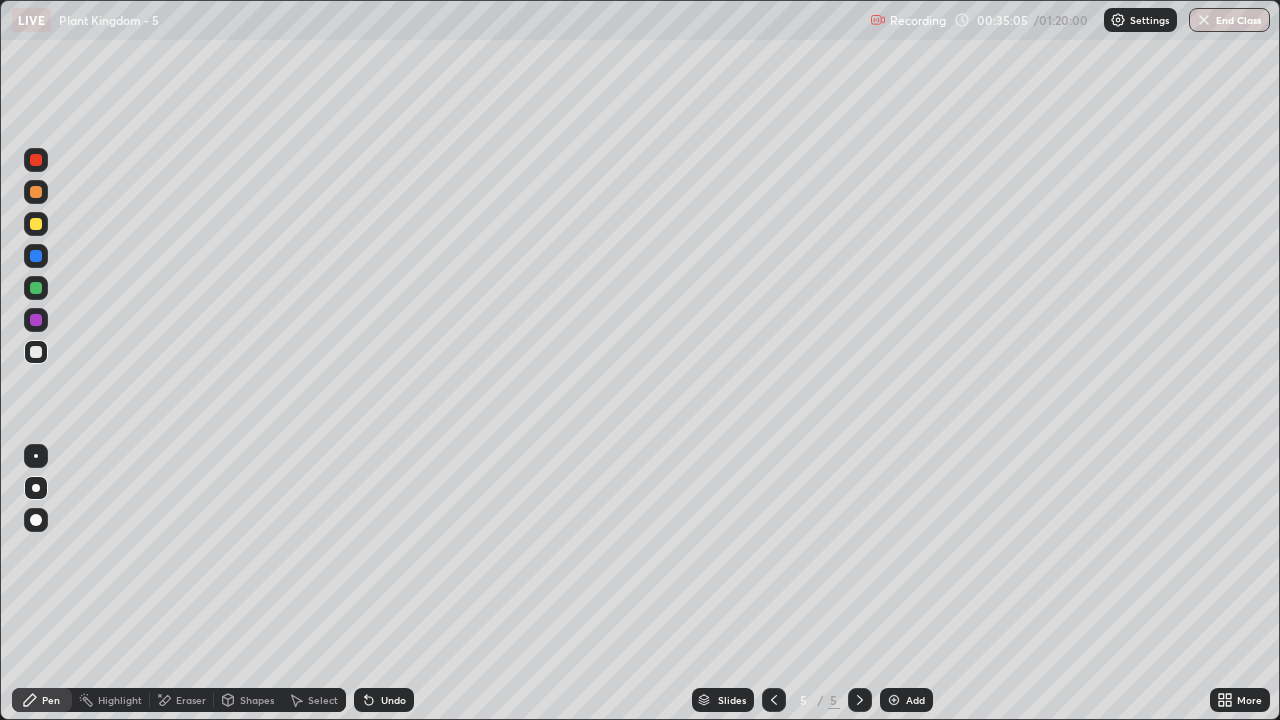 click 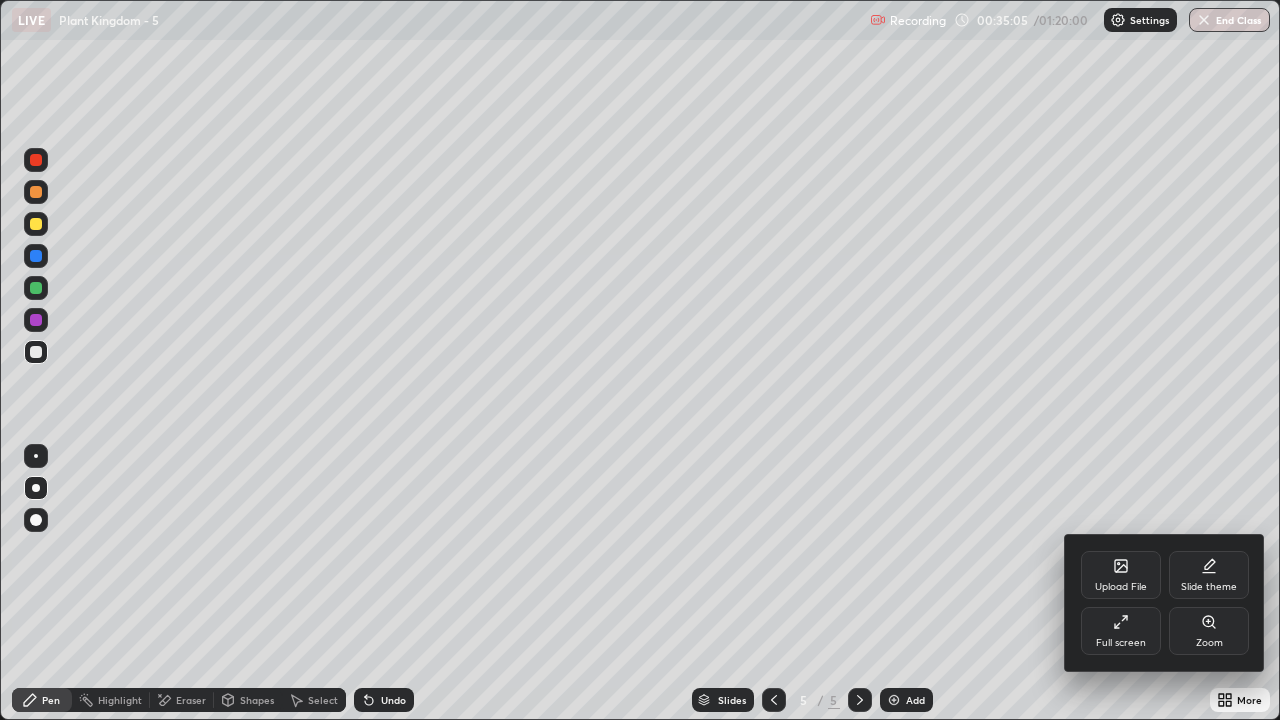click on "Full screen" at bounding box center [1121, 643] 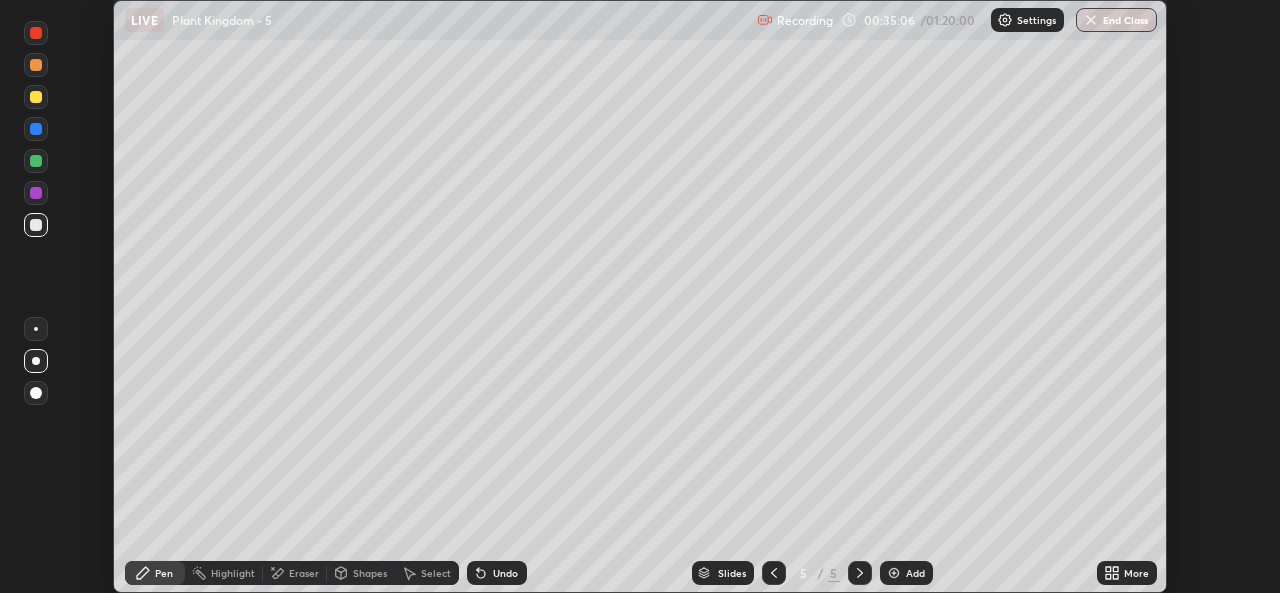 scroll, scrollTop: 593, scrollLeft: 1280, axis: both 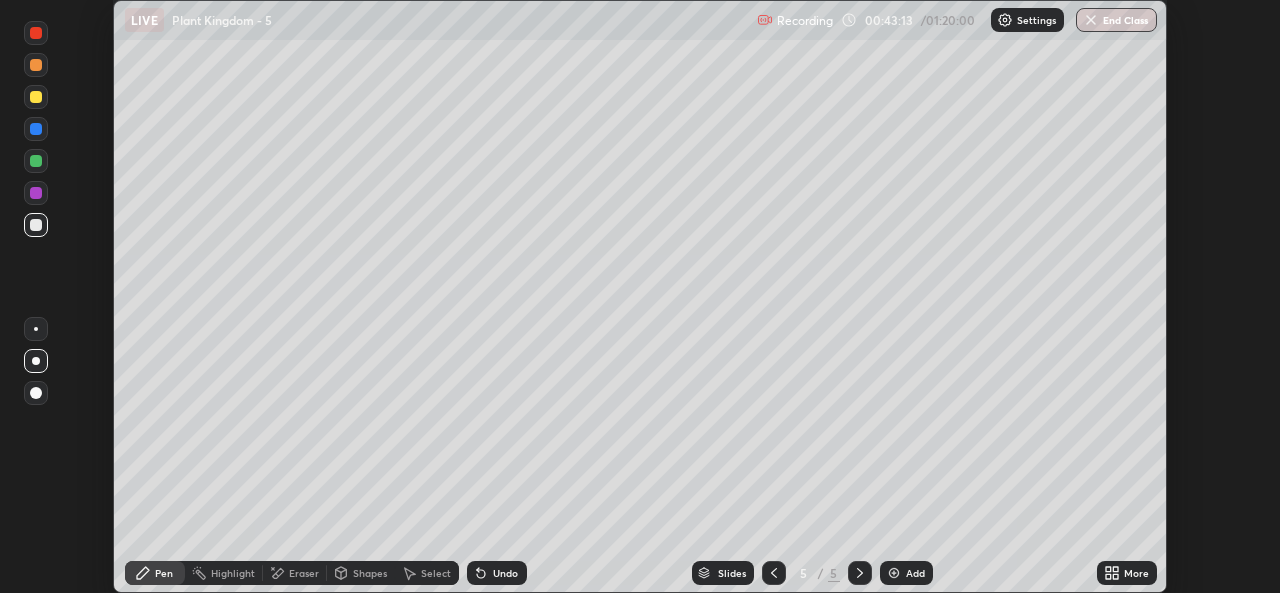 click 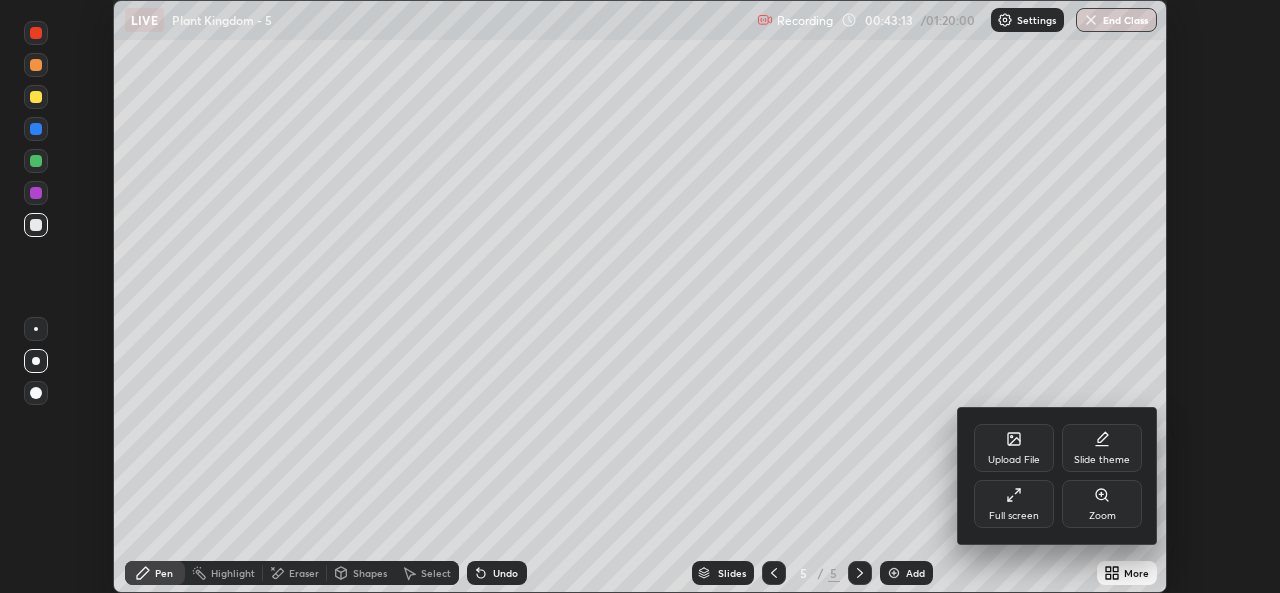 click on "Full screen" at bounding box center [1014, 504] 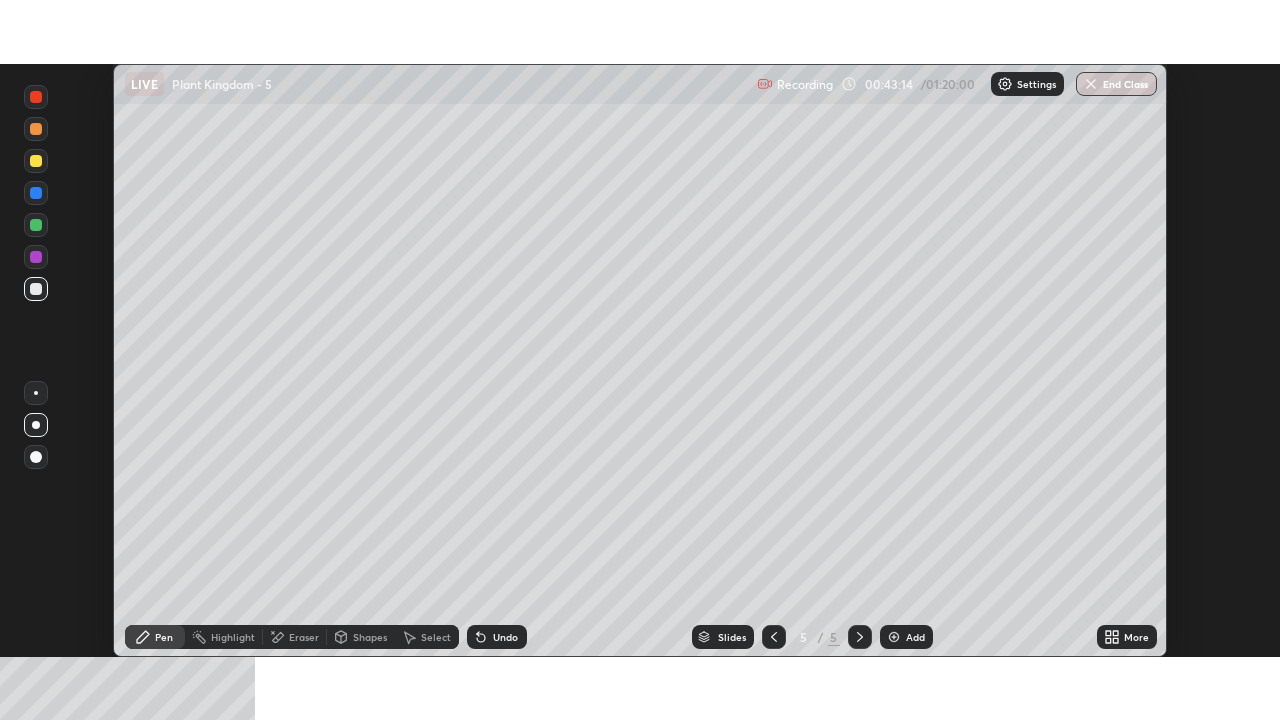 scroll, scrollTop: 99280, scrollLeft: 98720, axis: both 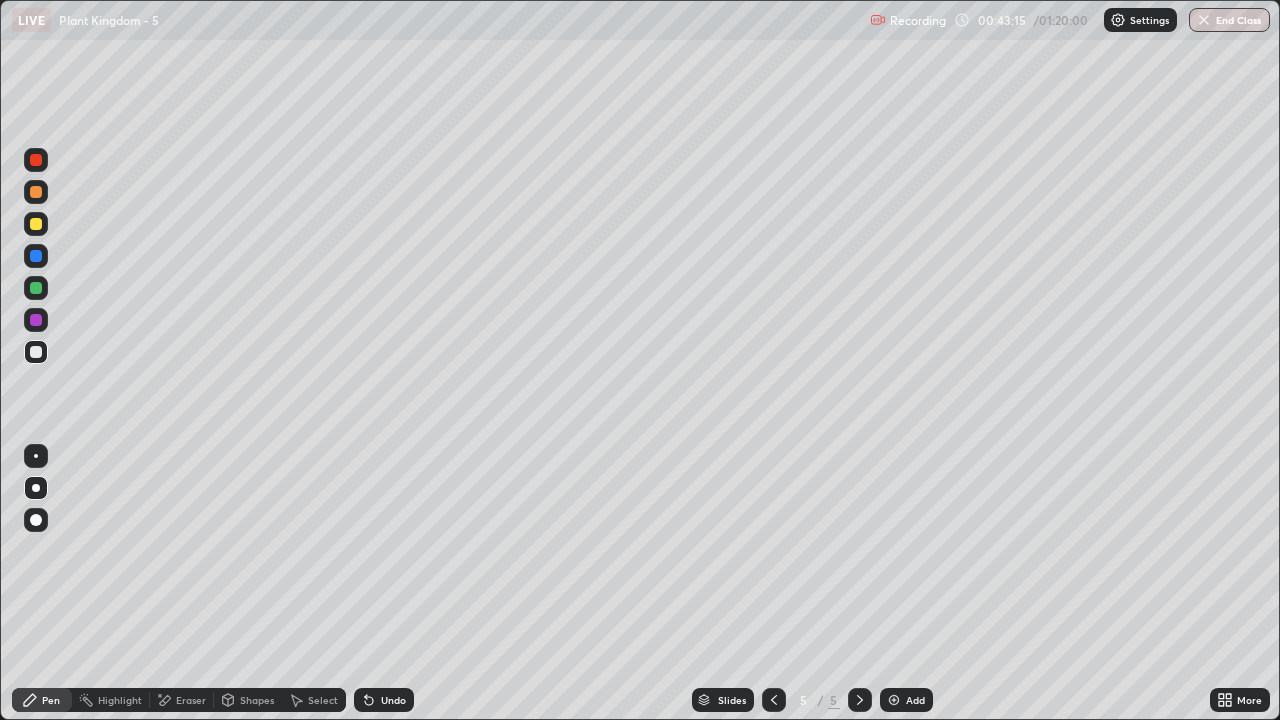 click at bounding box center (894, 700) 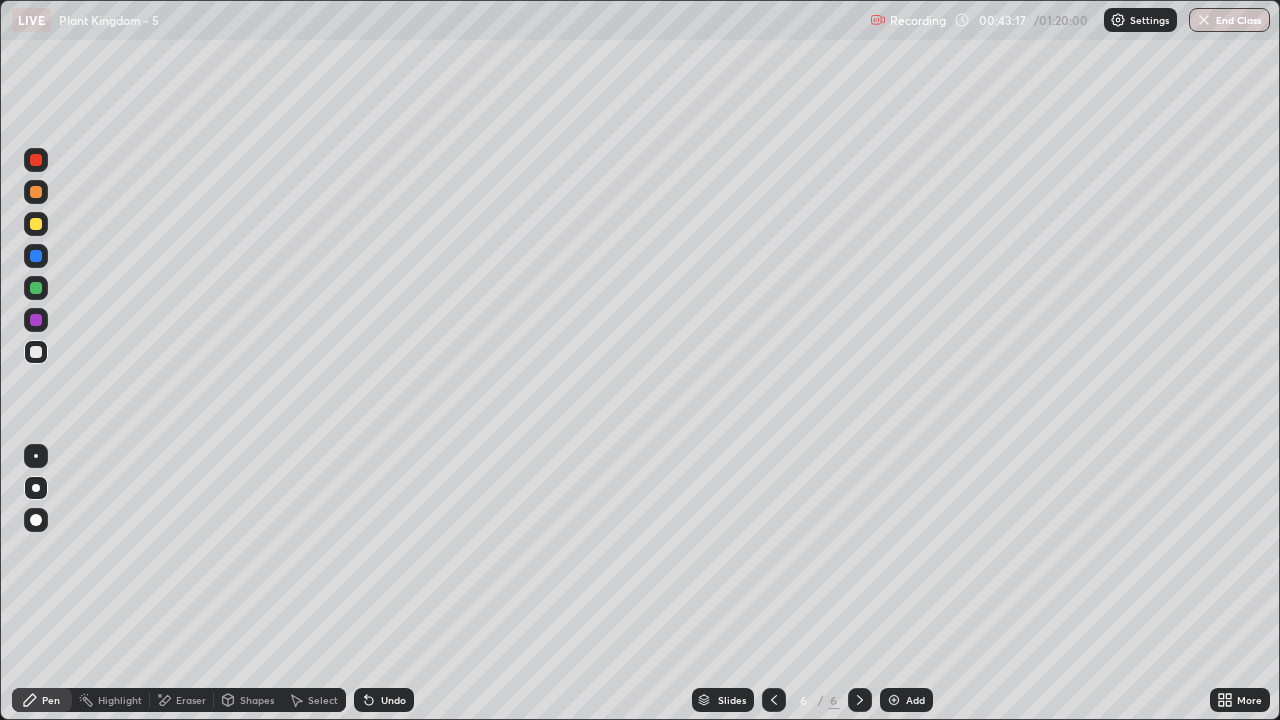 click at bounding box center (36, 224) 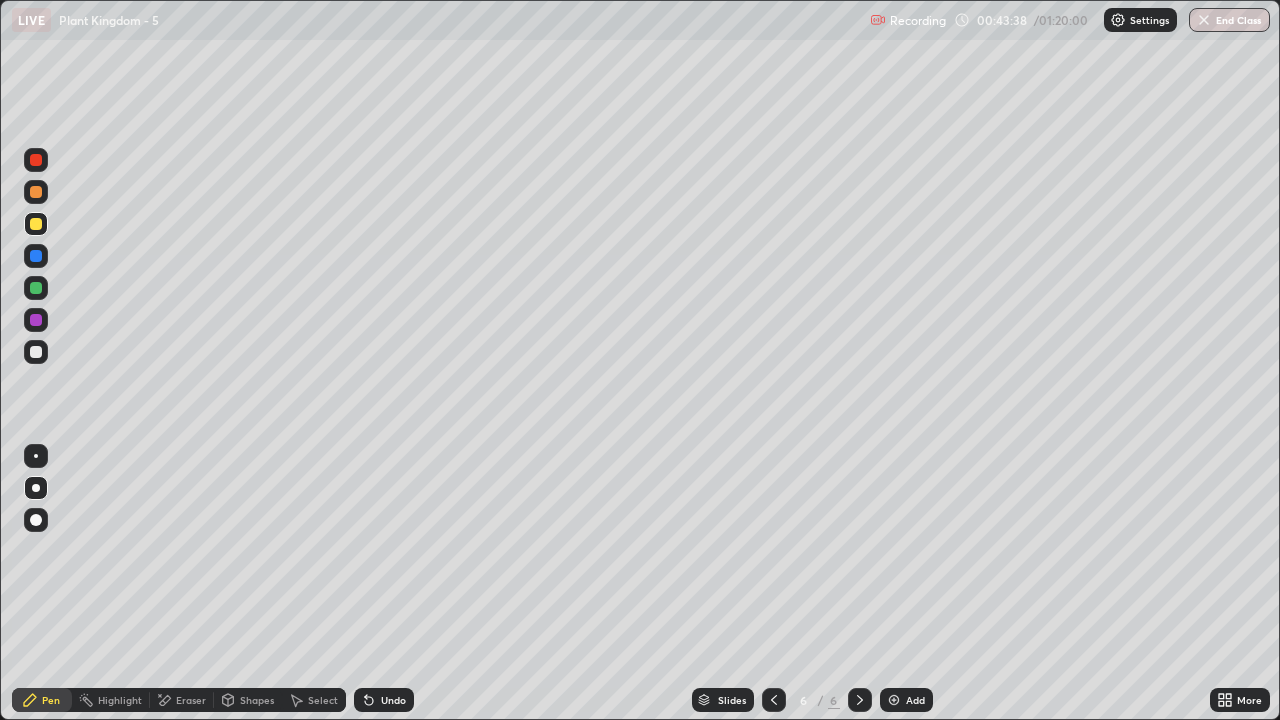 click at bounding box center (36, 352) 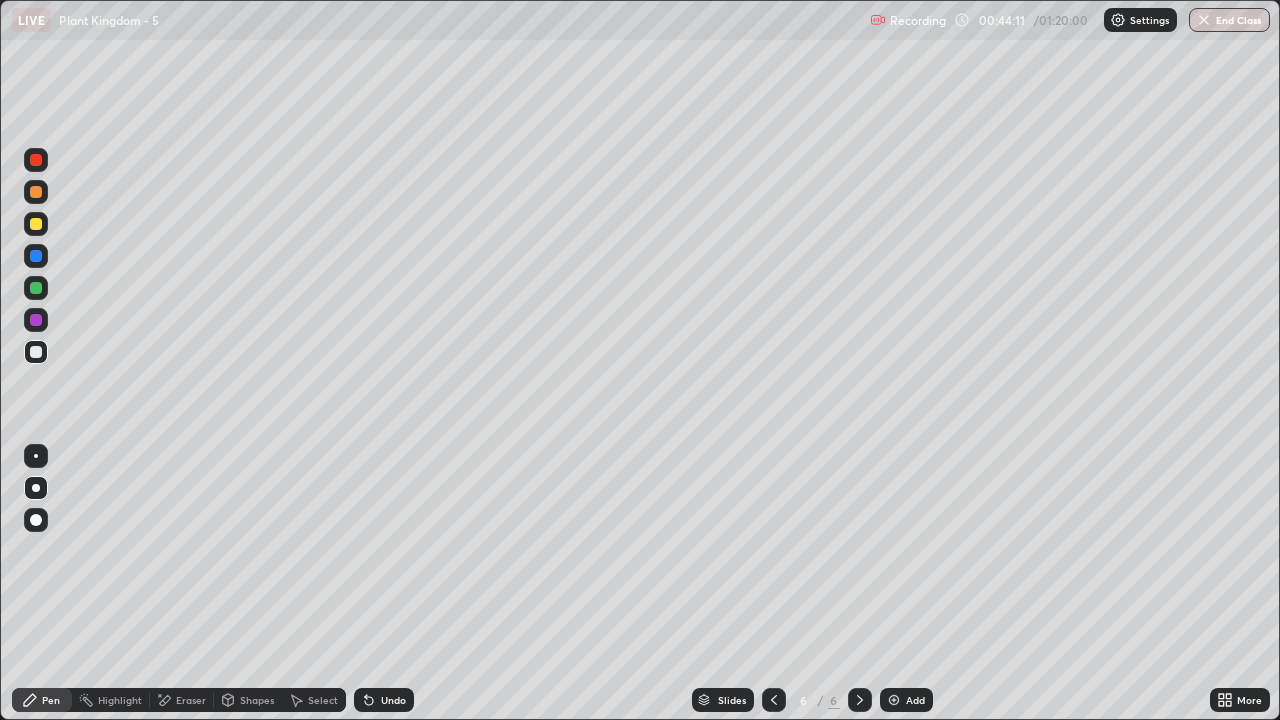 click on "Undo" at bounding box center [393, 700] 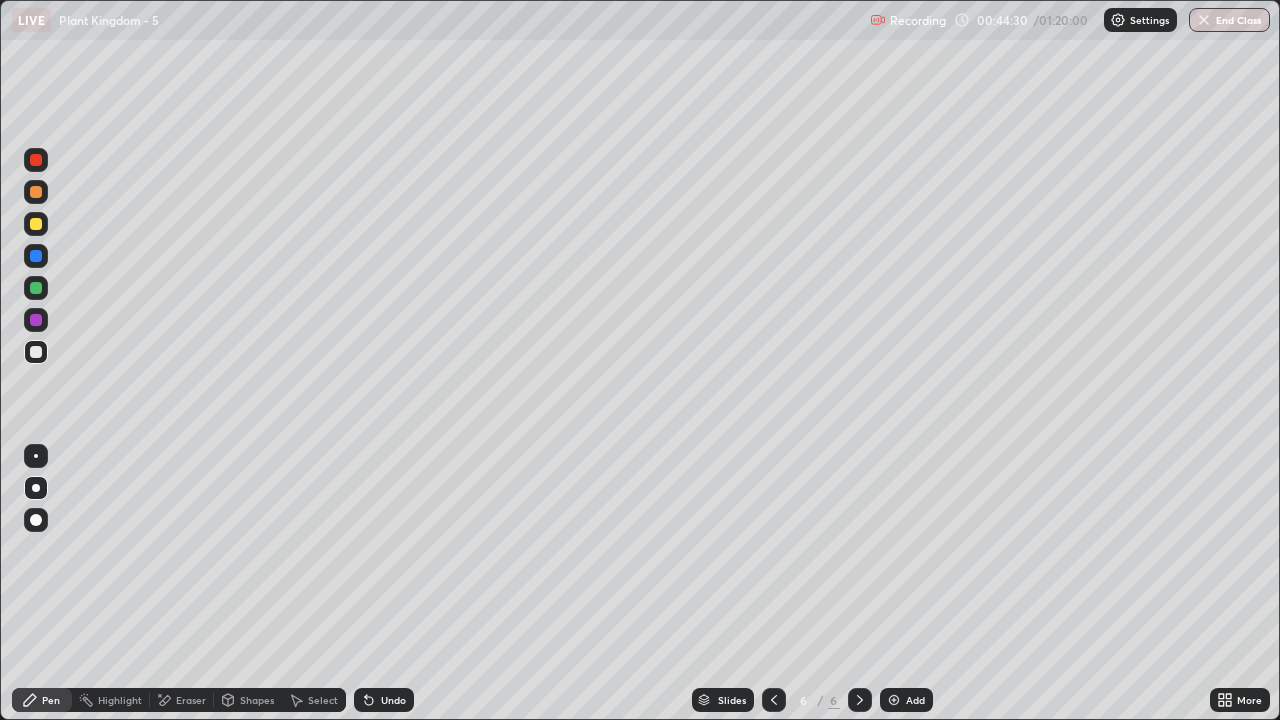 click on "Undo" at bounding box center [393, 700] 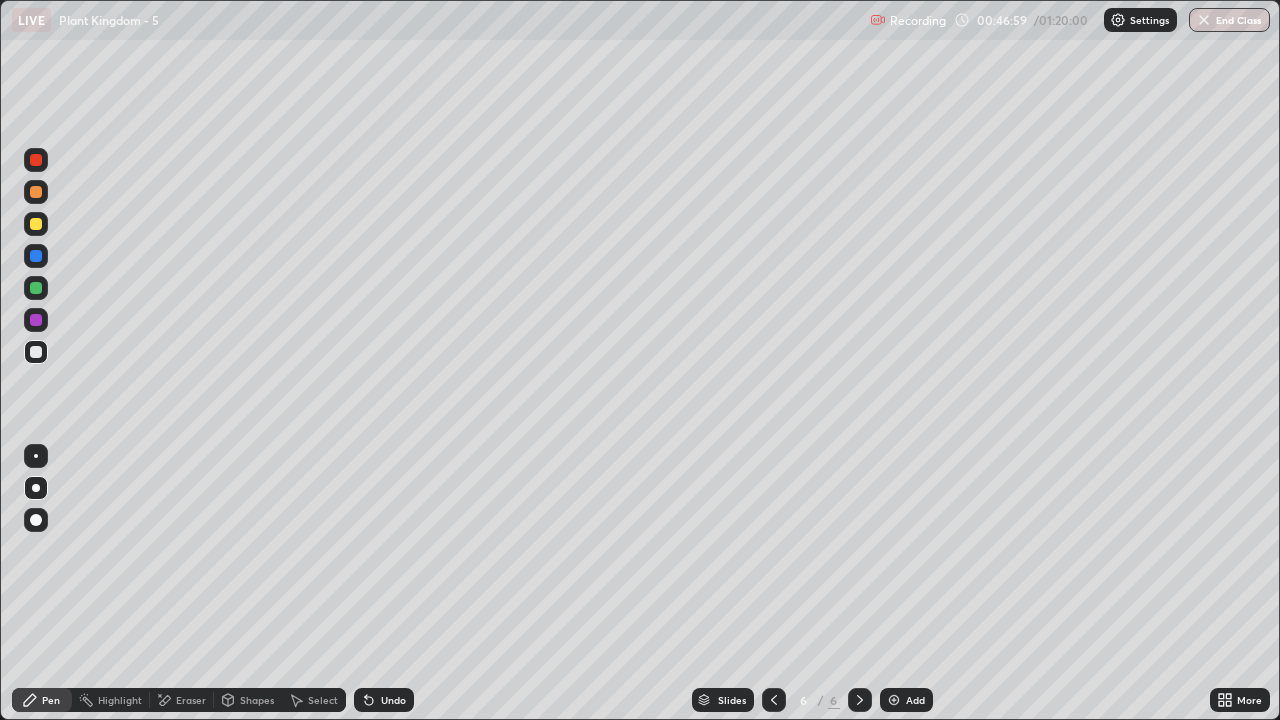 click at bounding box center (894, 700) 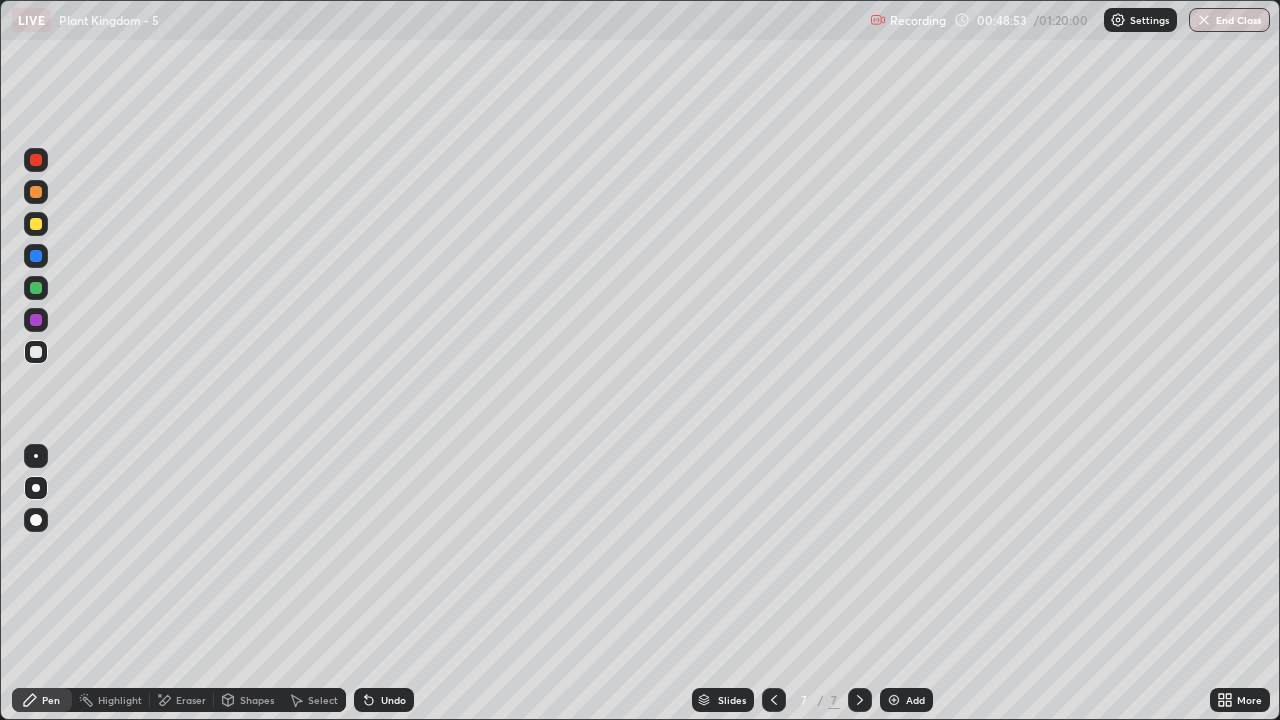 click at bounding box center (36, 288) 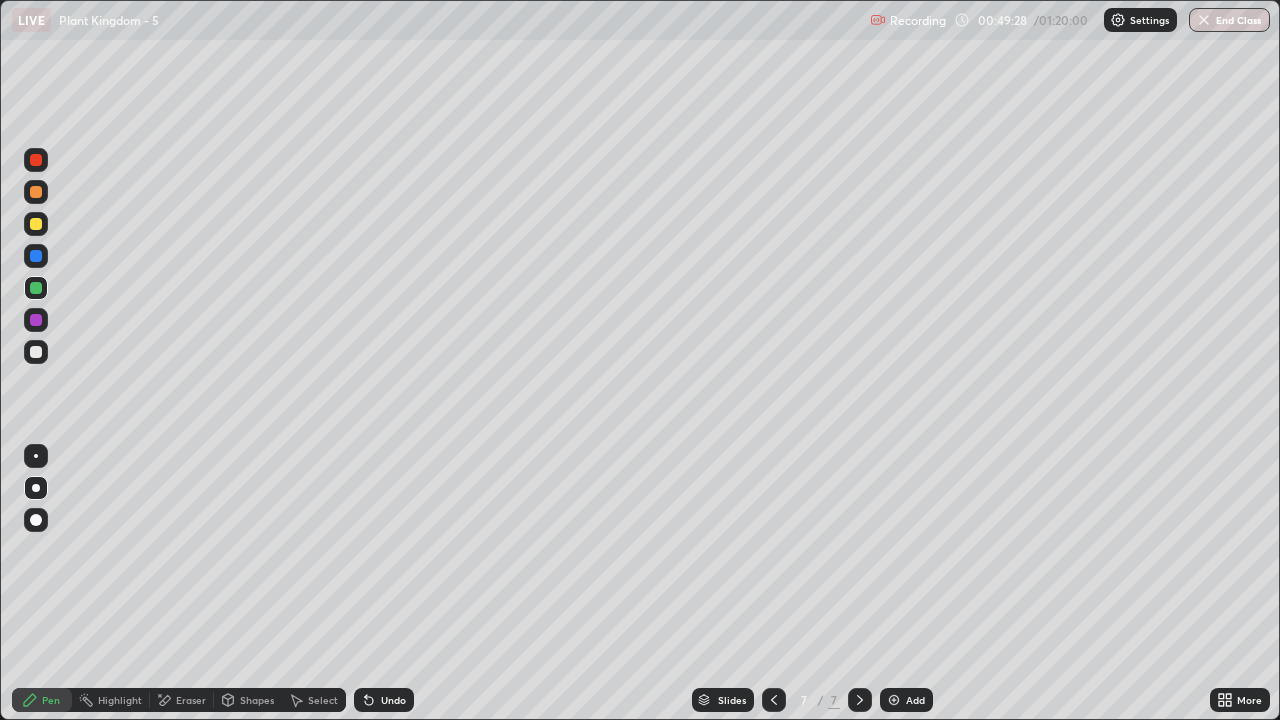 click on "Undo" at bounding box center [393, 700] 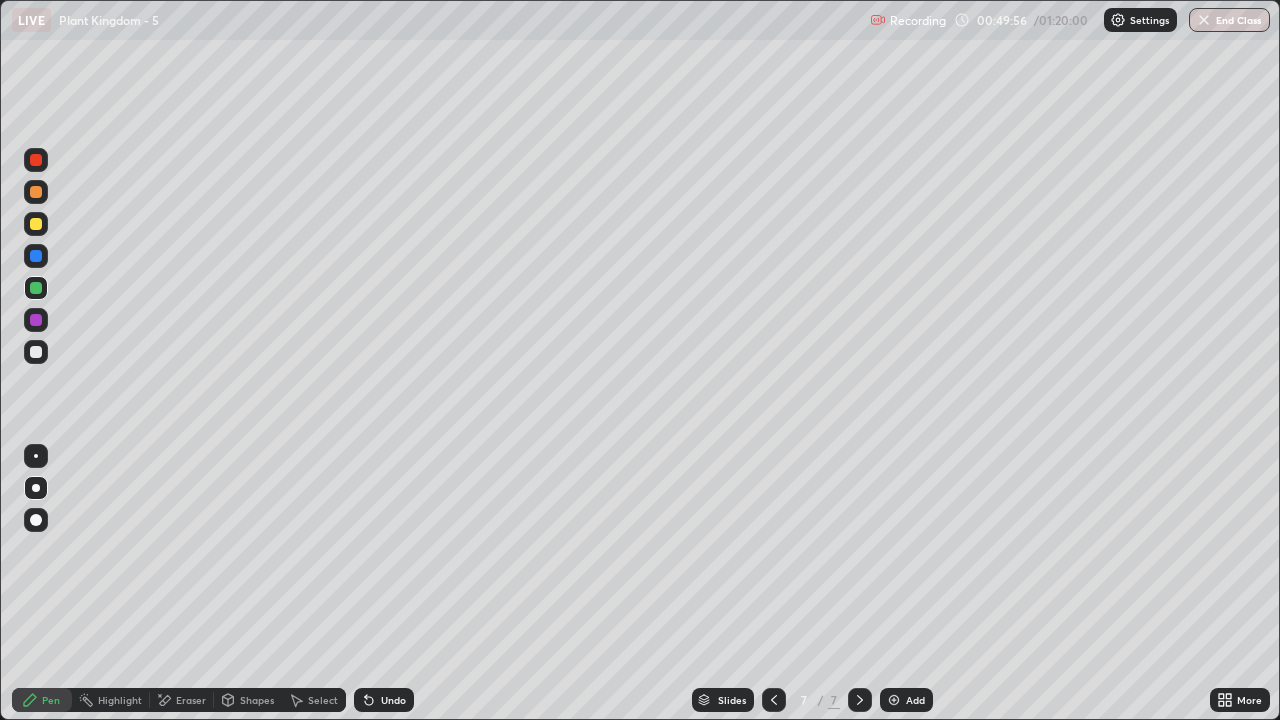 click on "Undo" at bounding box center (393, 700) 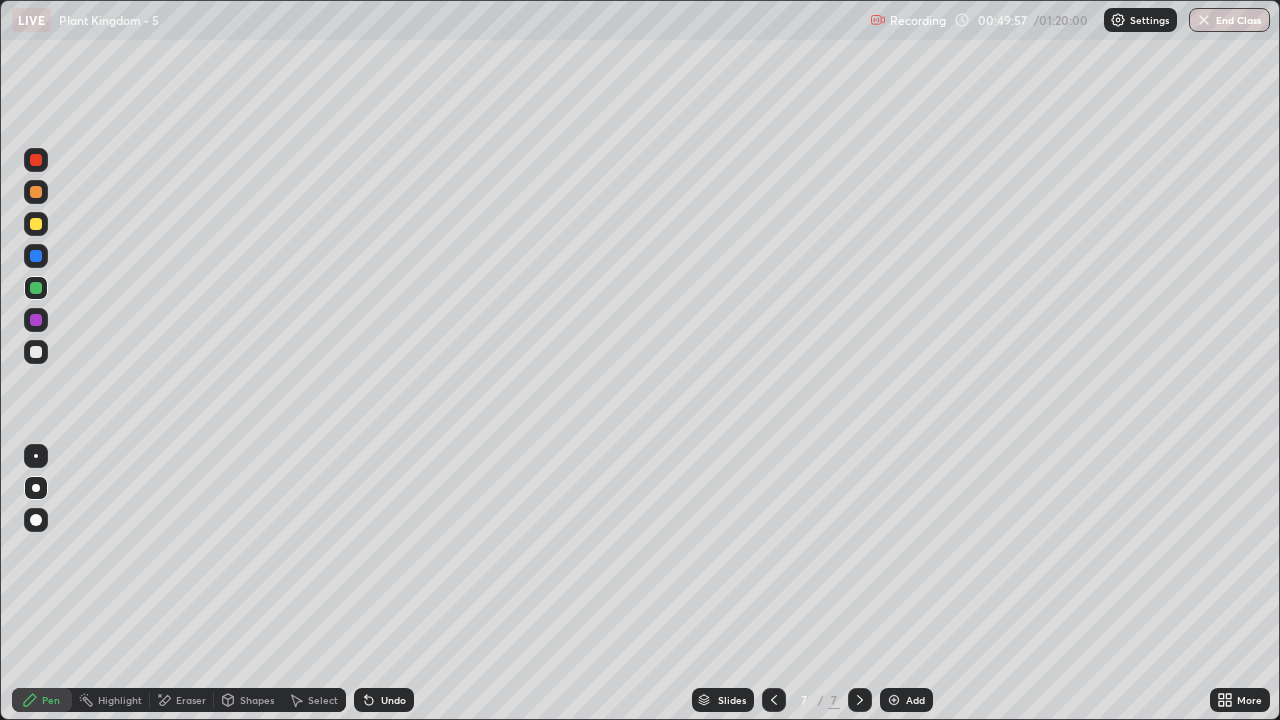 click on "Undo" at bounding box center (393, 700) 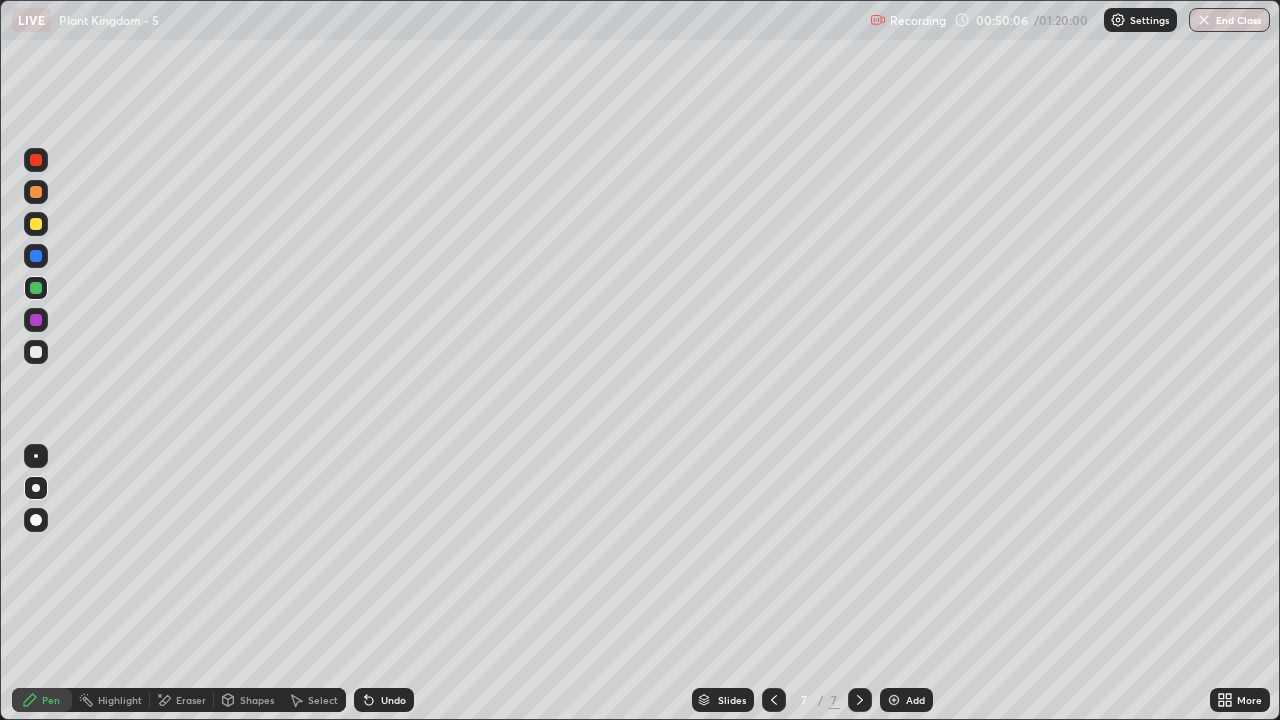 click on "Undo" at bounding box center (384, 700) 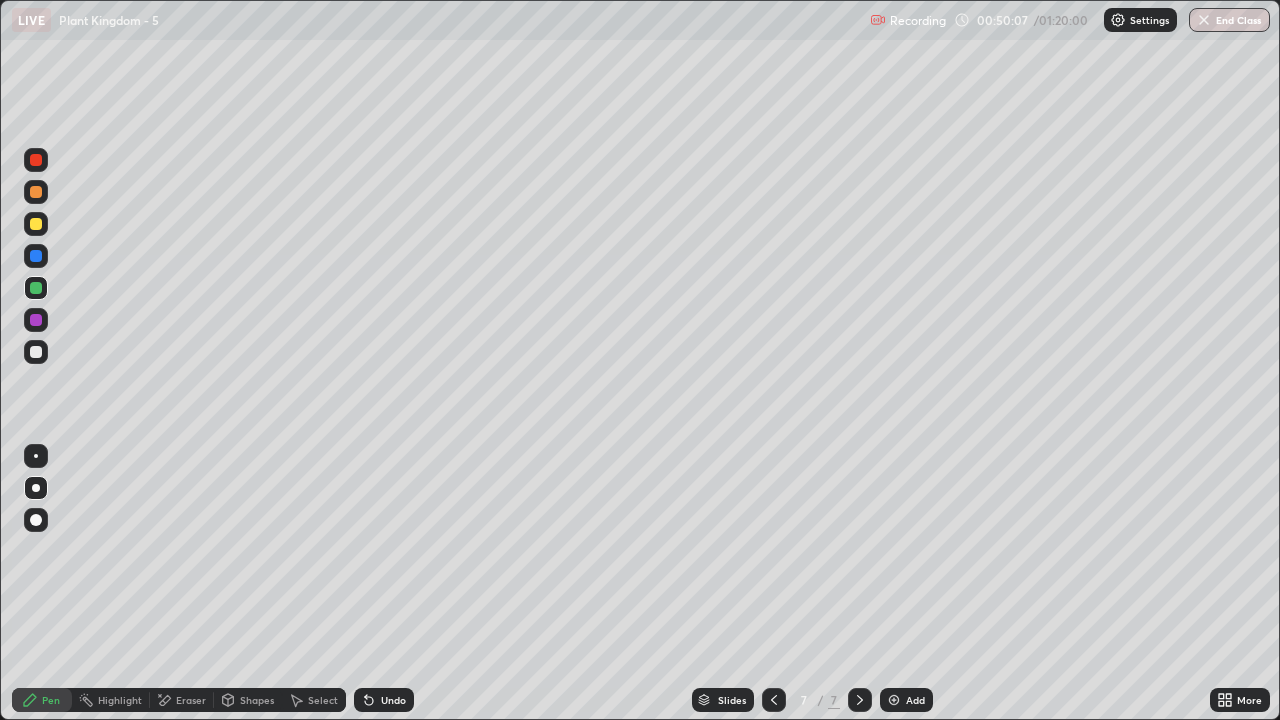 click on "Undo" at bounding box center (393, 700) 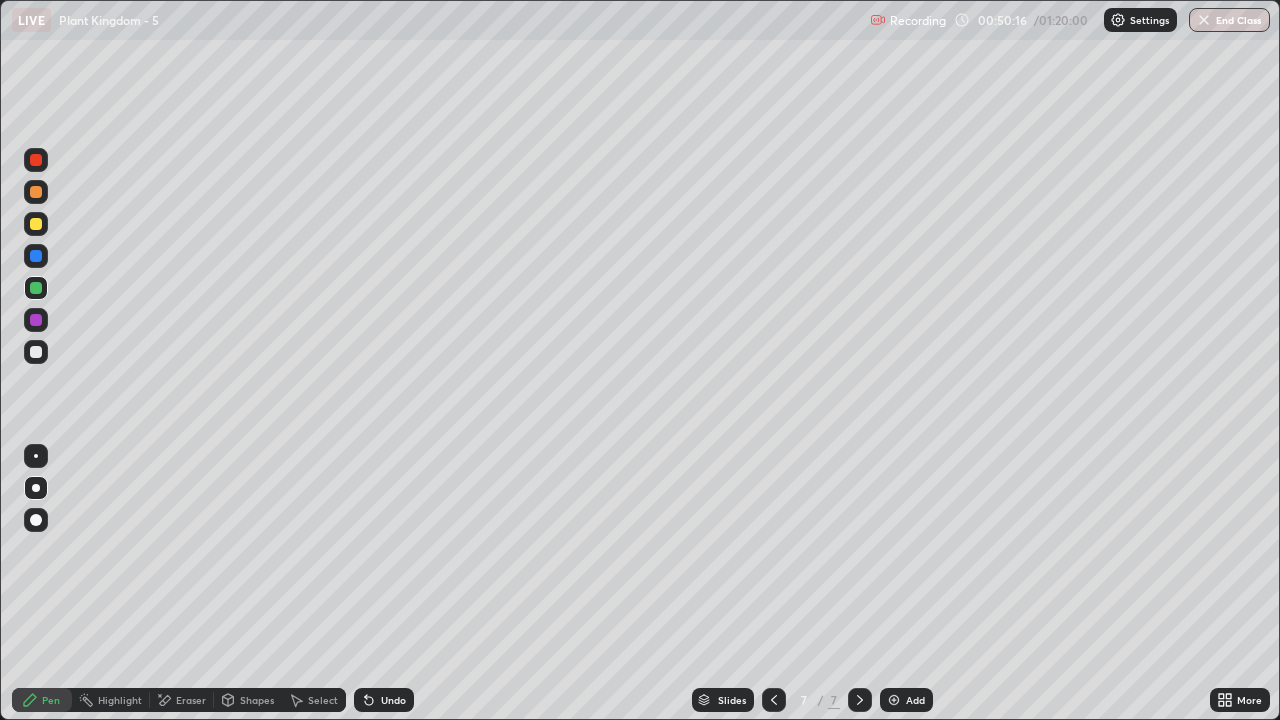 click on "Highlight" at bounding box center [111, 700] 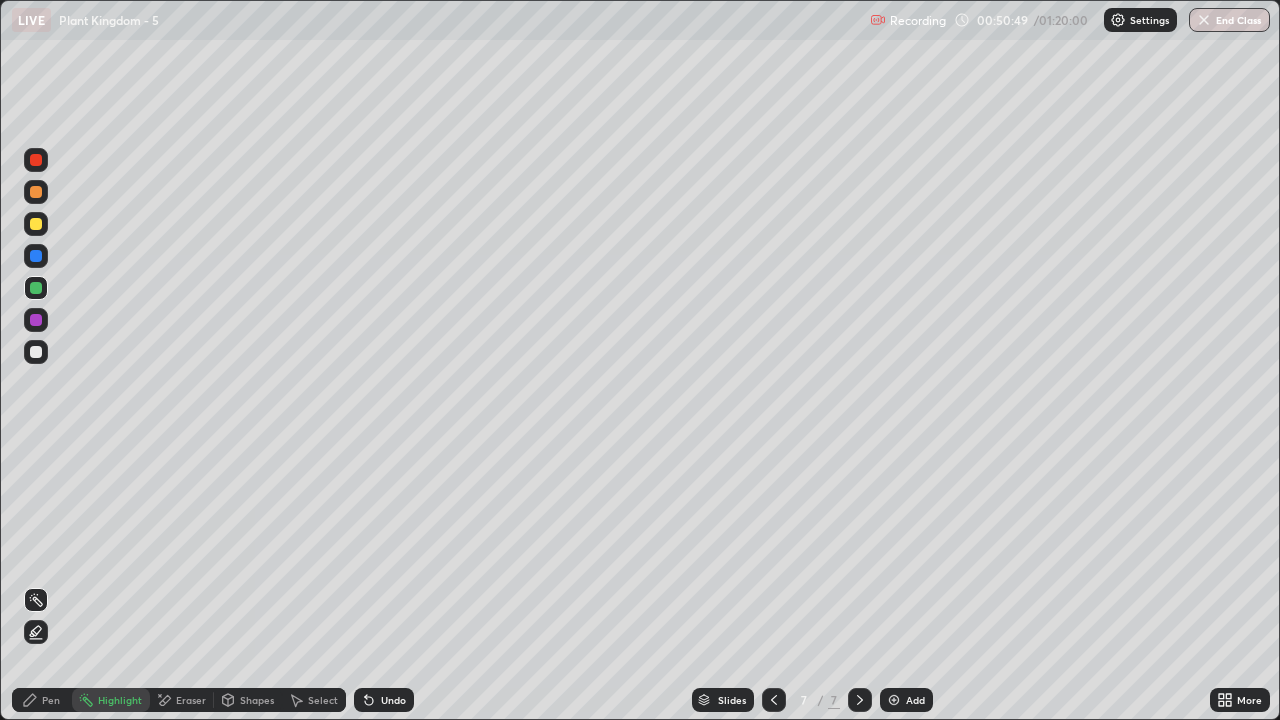 click on "Pen" at bounding box center [42, 700] 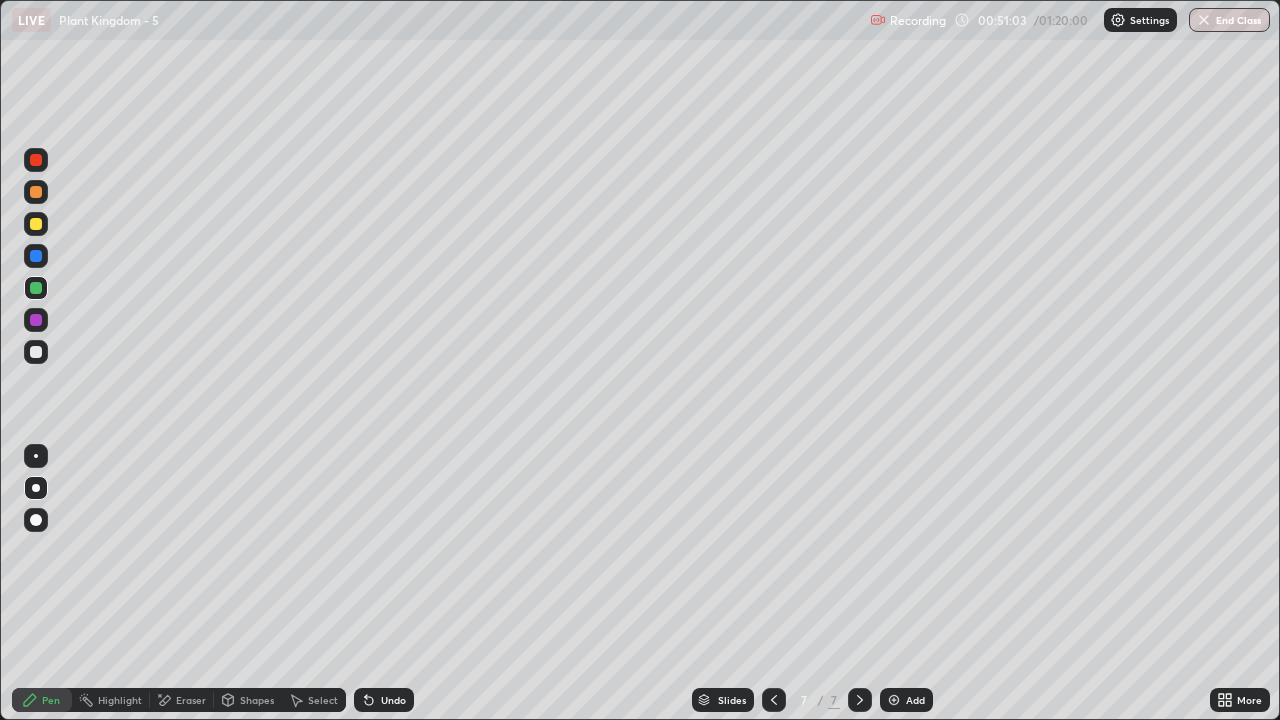 click at bounding box center [36, 224] 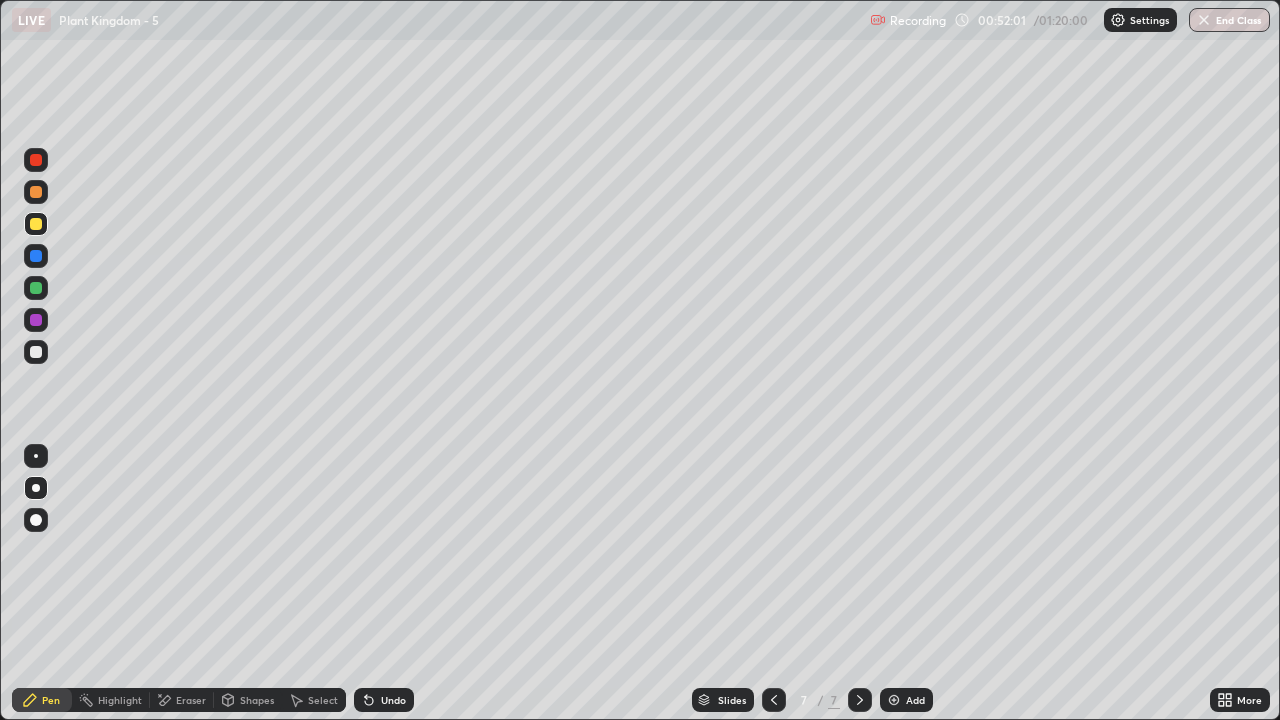 click at bounding box center (36, 192) 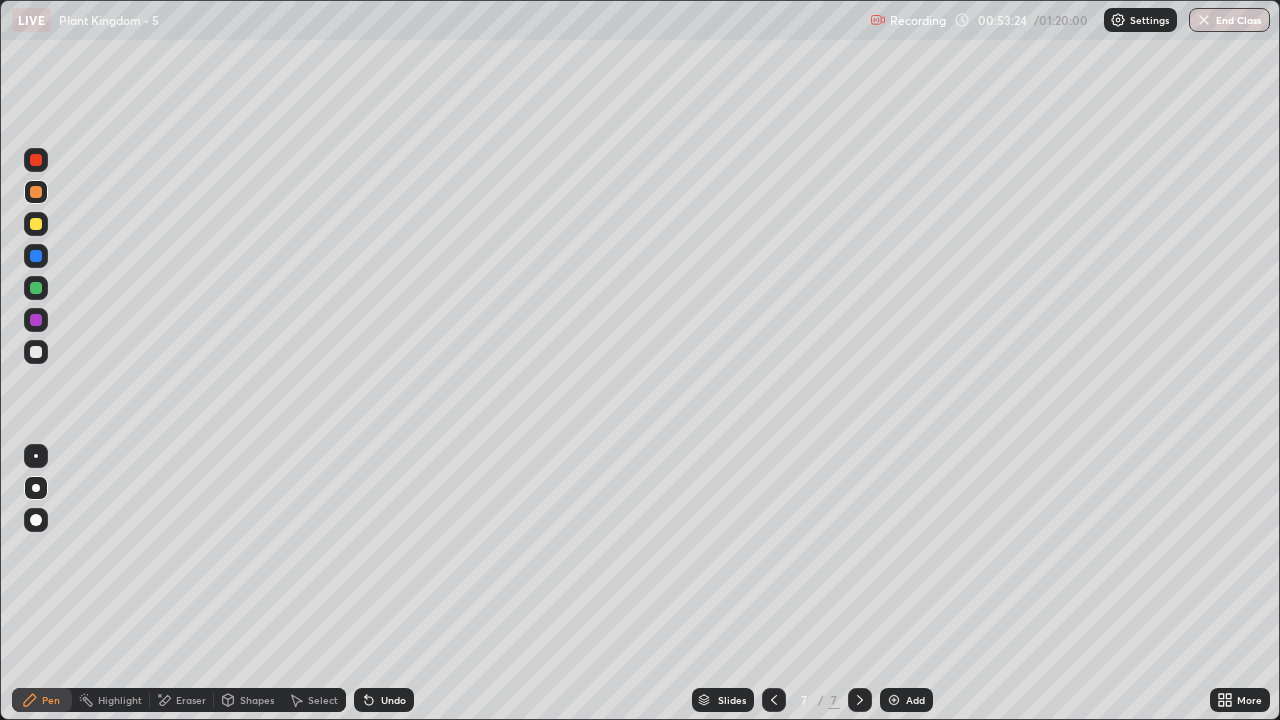 click on "Highlight" at bounding box center [120, 700] 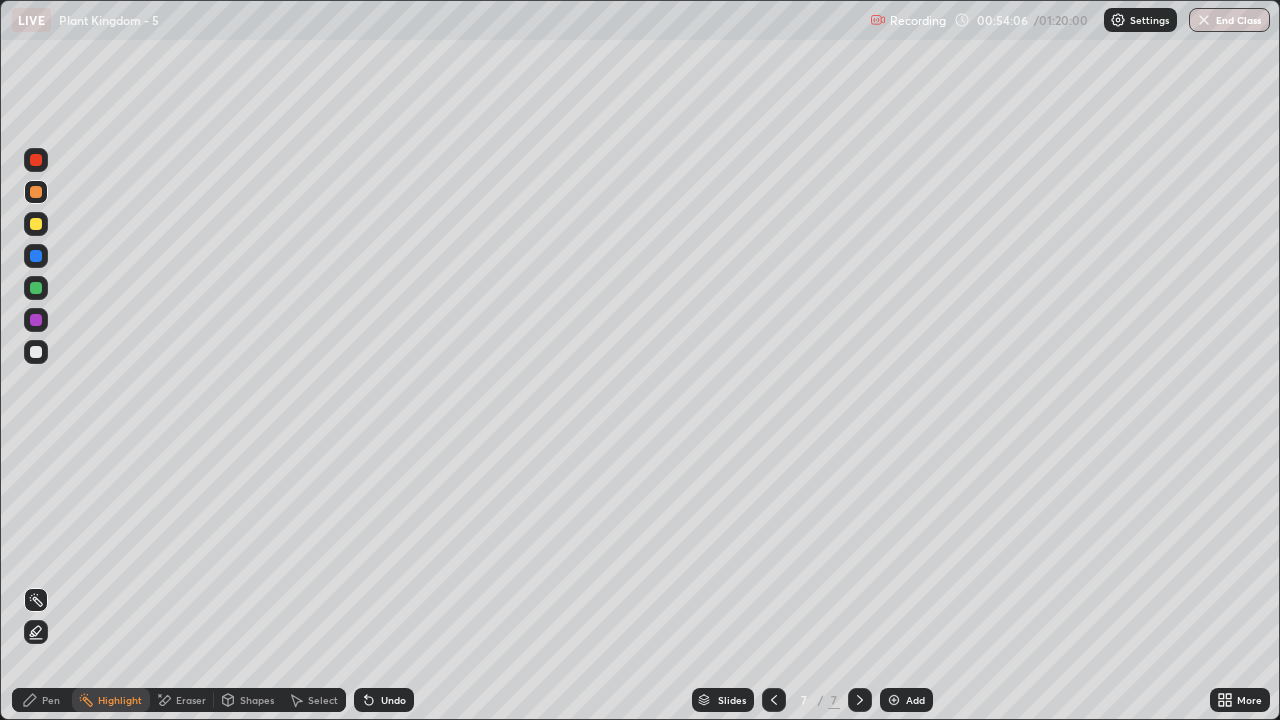 click on "Pen" at bounding box center (42, 700) 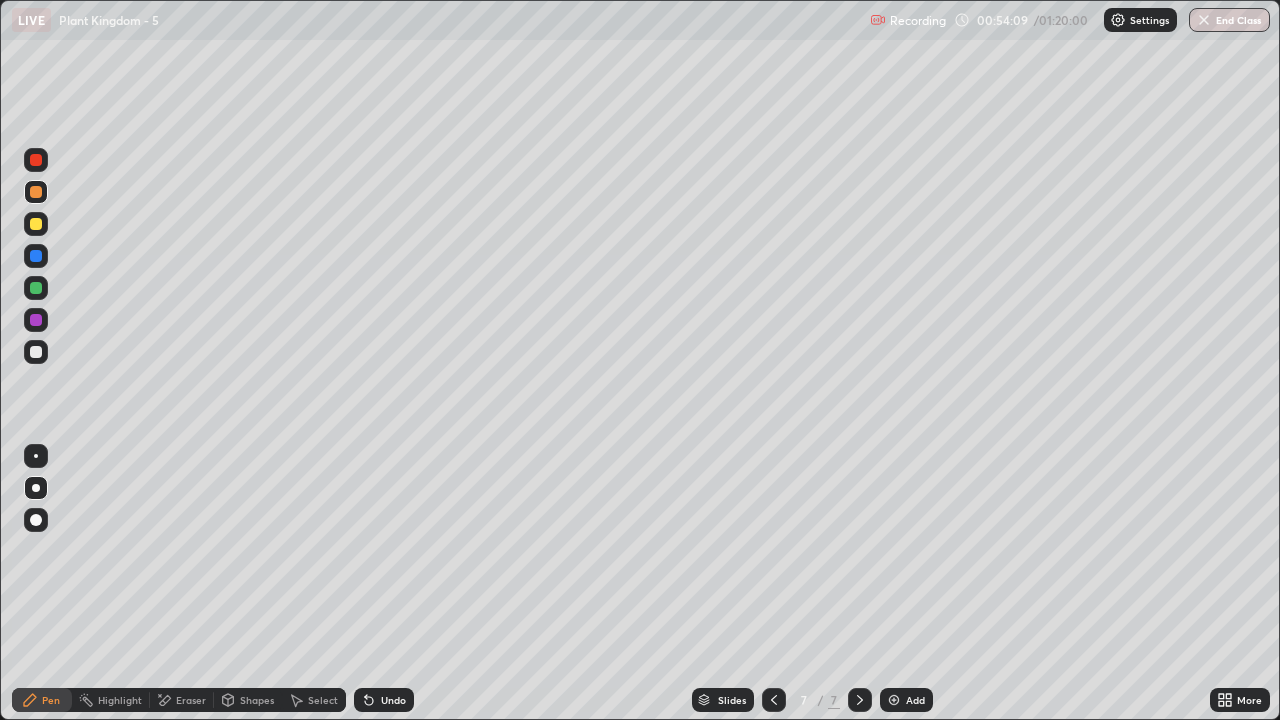 click at bounding box center [36, 320] 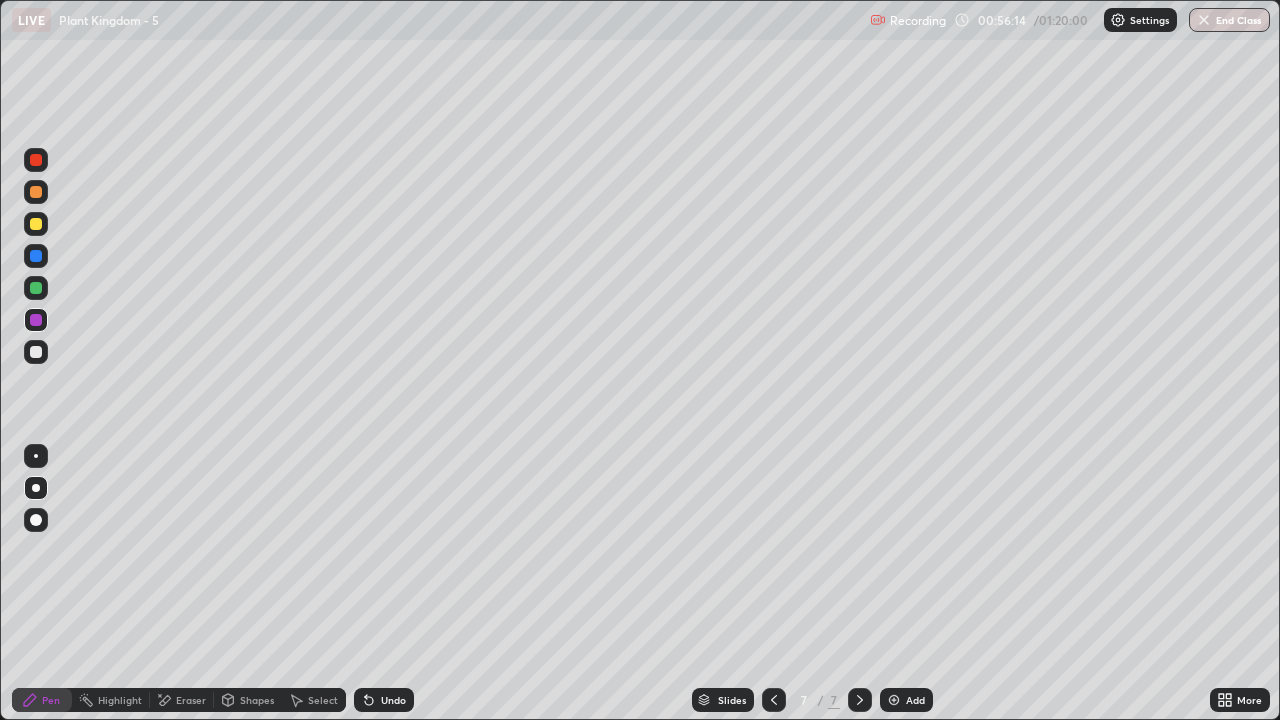 click at bounding box center [36, 352] 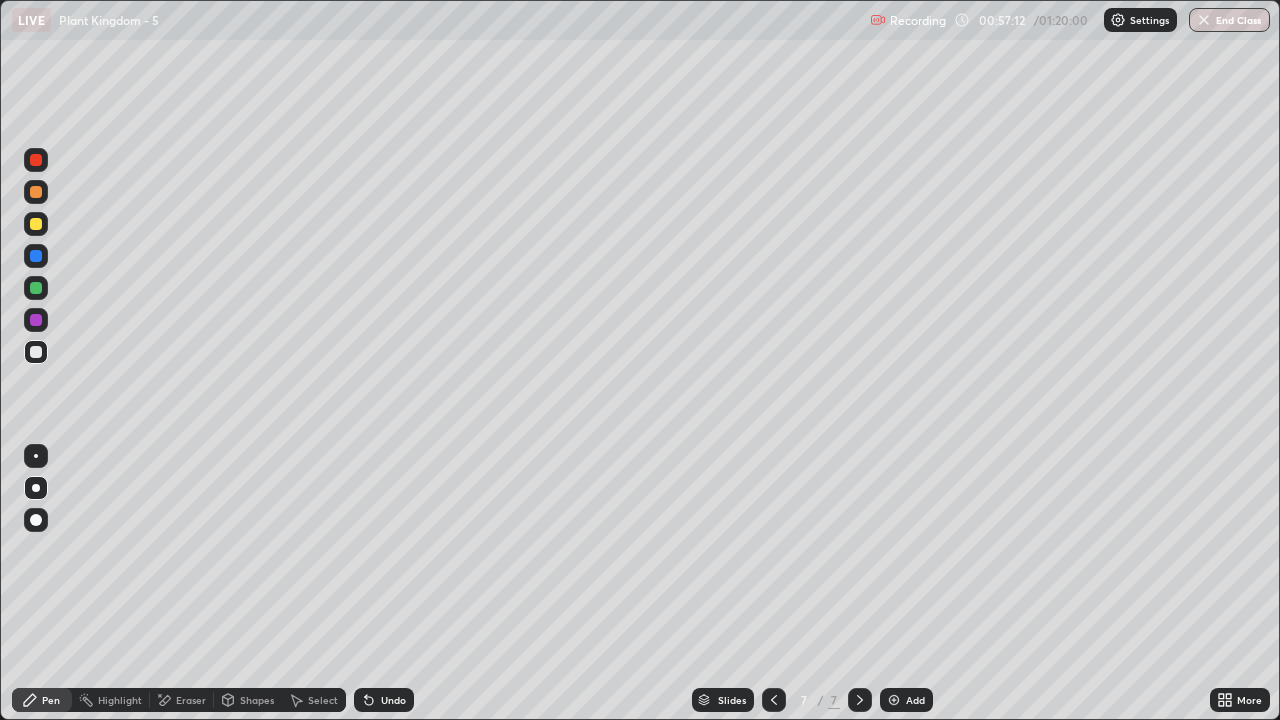 click on "Highlight" at bounding box center [120, 700] 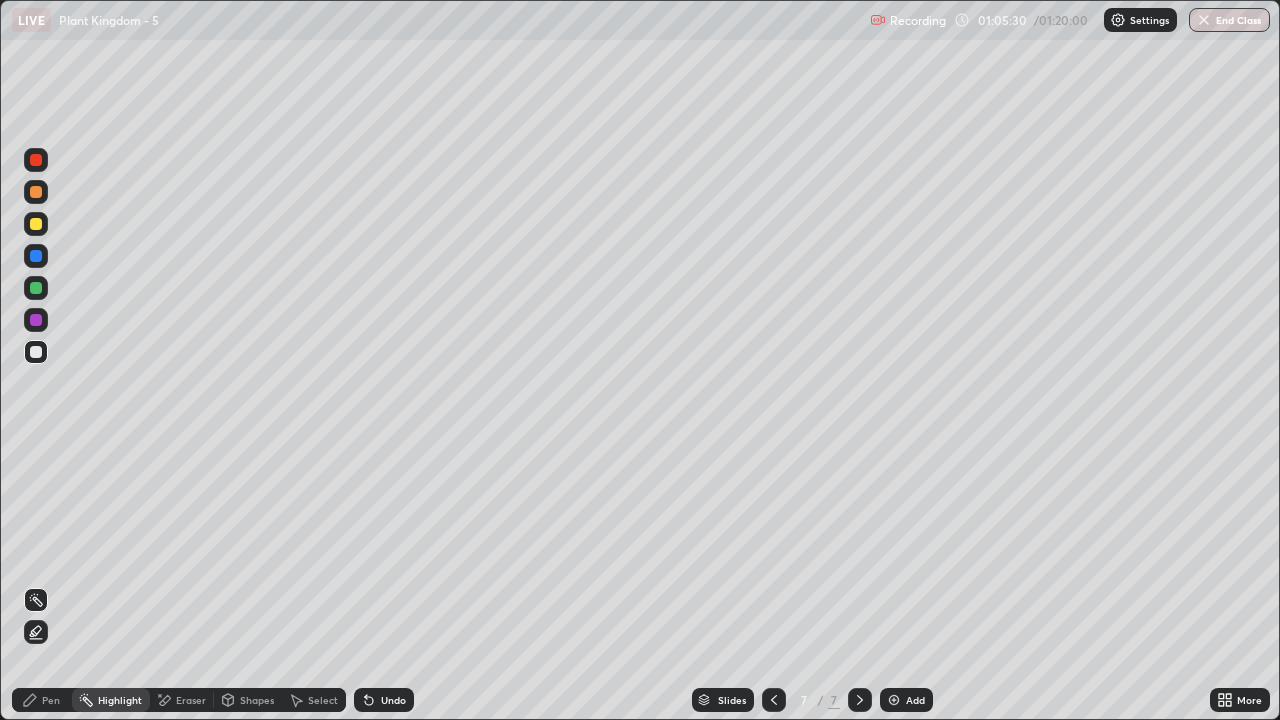 click 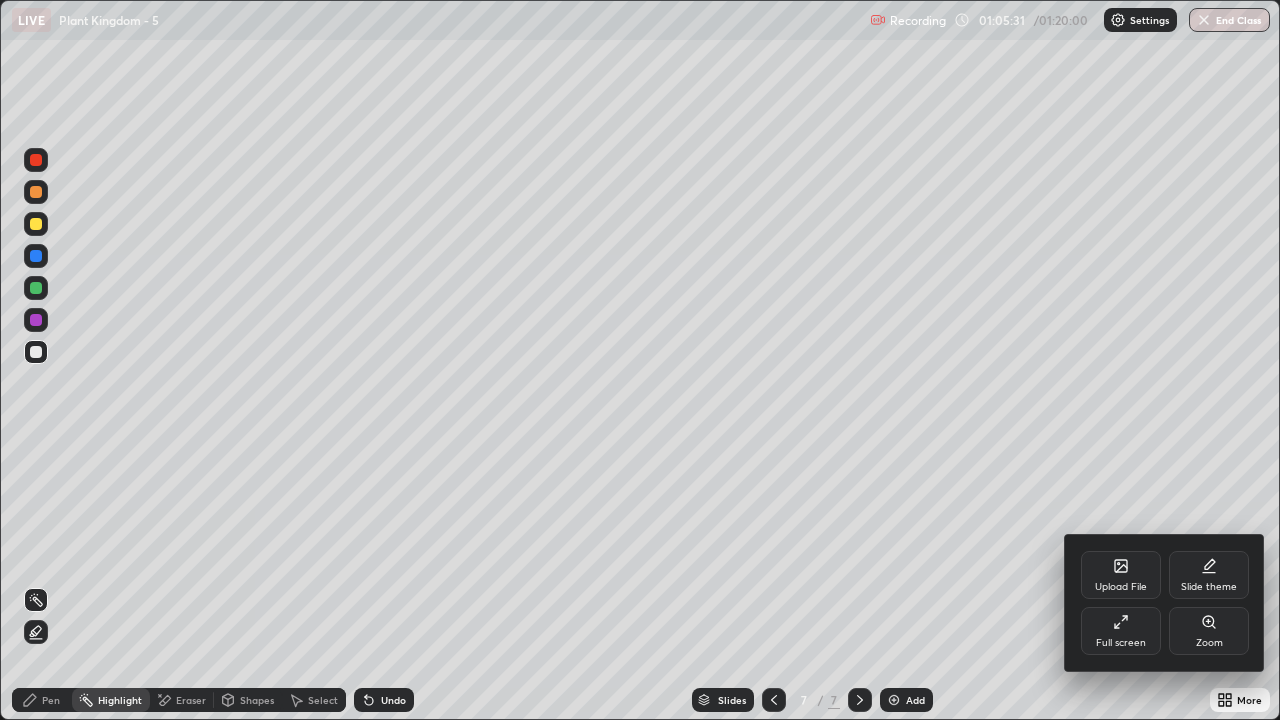 click on "Full screen" at bounding box center [1121, 643] 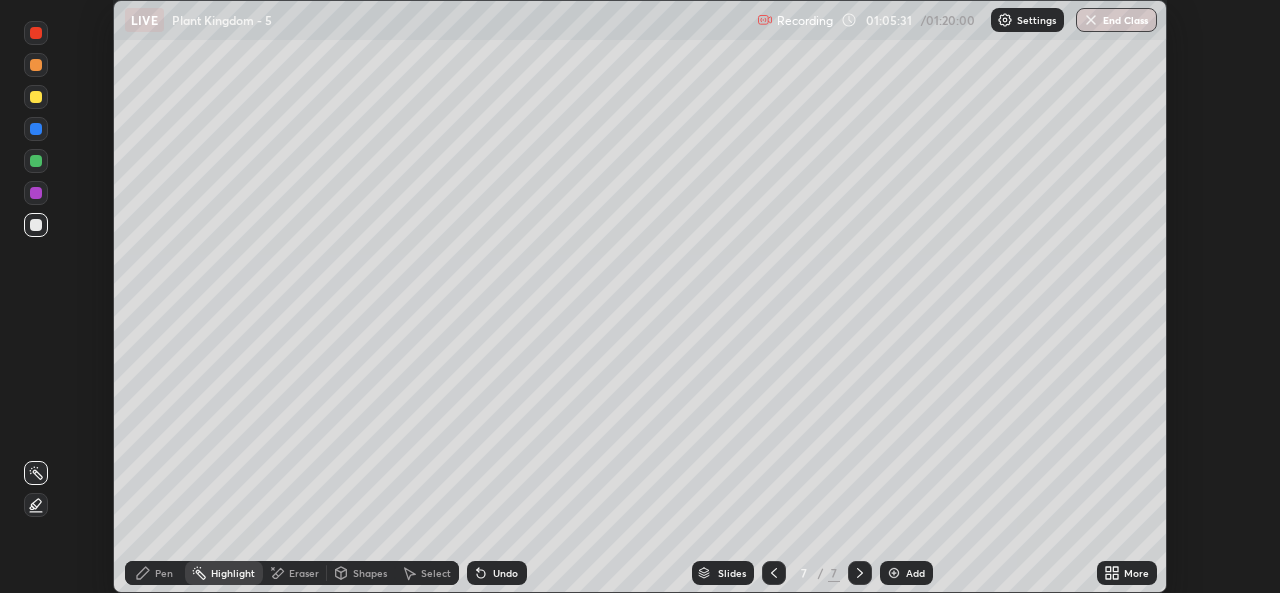 scroll, scrollTop: 593, scrollLeft: 1280, axis: both 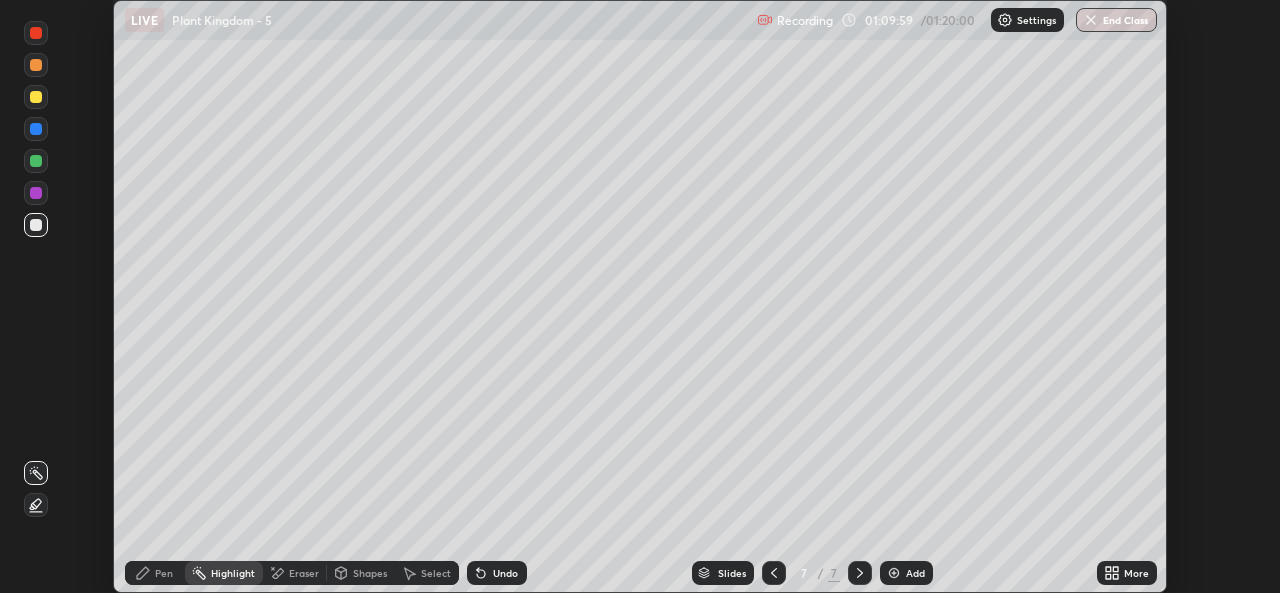 click 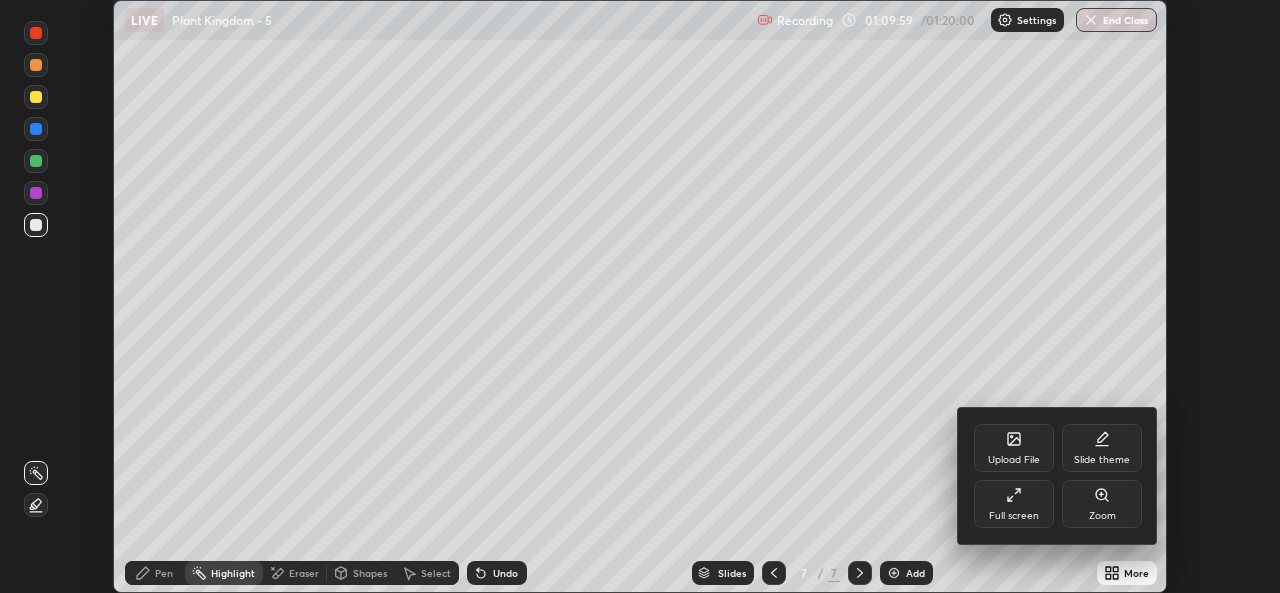 click on "Full screen" at bounding box center (1014, 504) 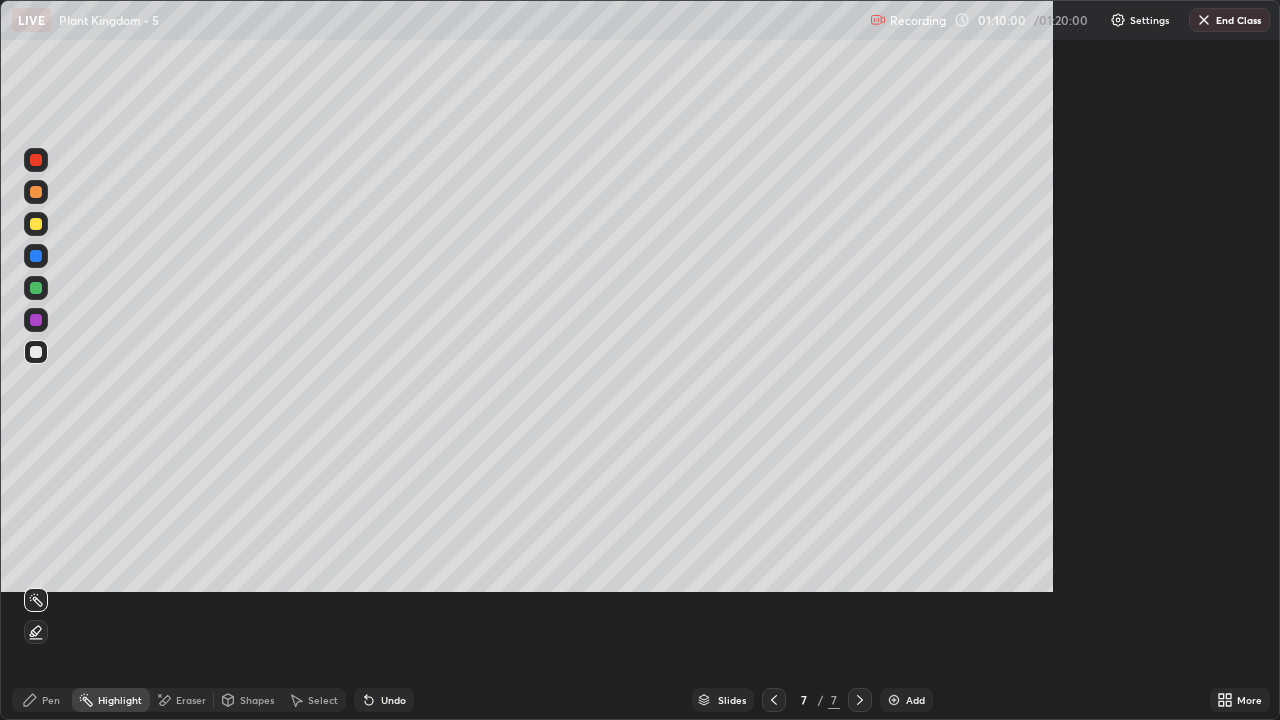 scroll, scrollTop: 99280, scrollLeft: 98720, axis: both 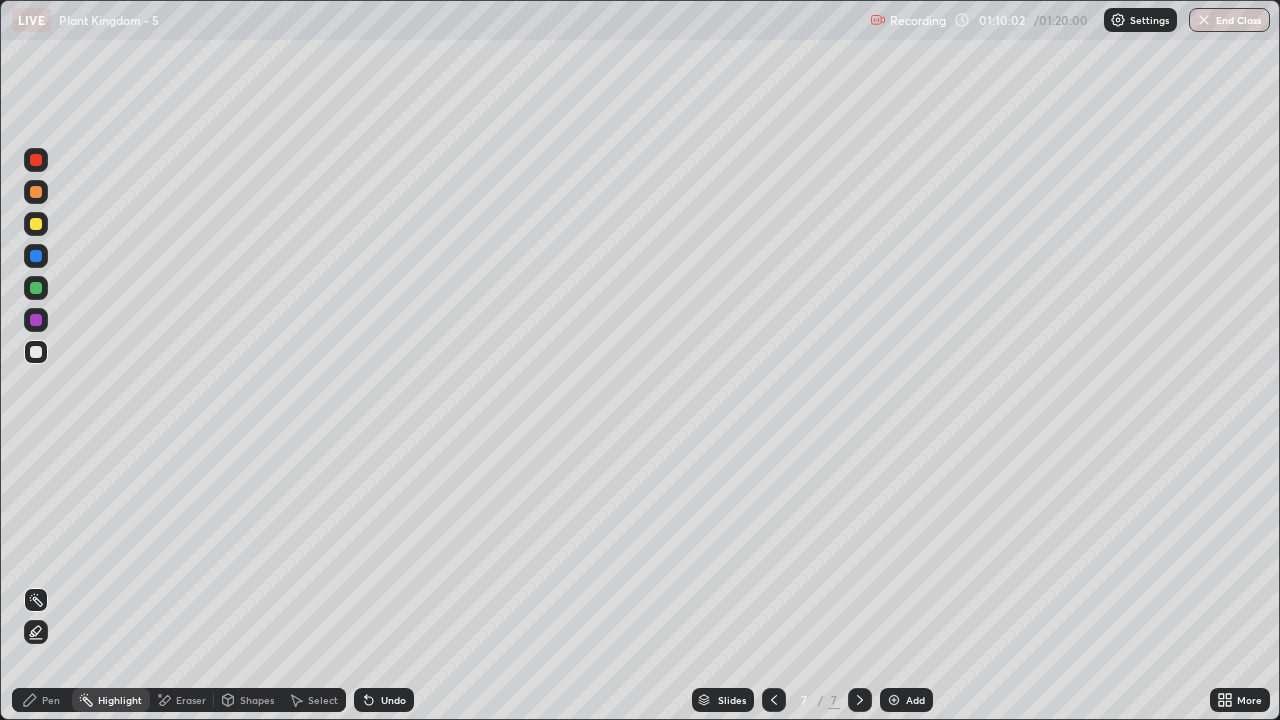click on "Add" at bounding box center [906, 700] 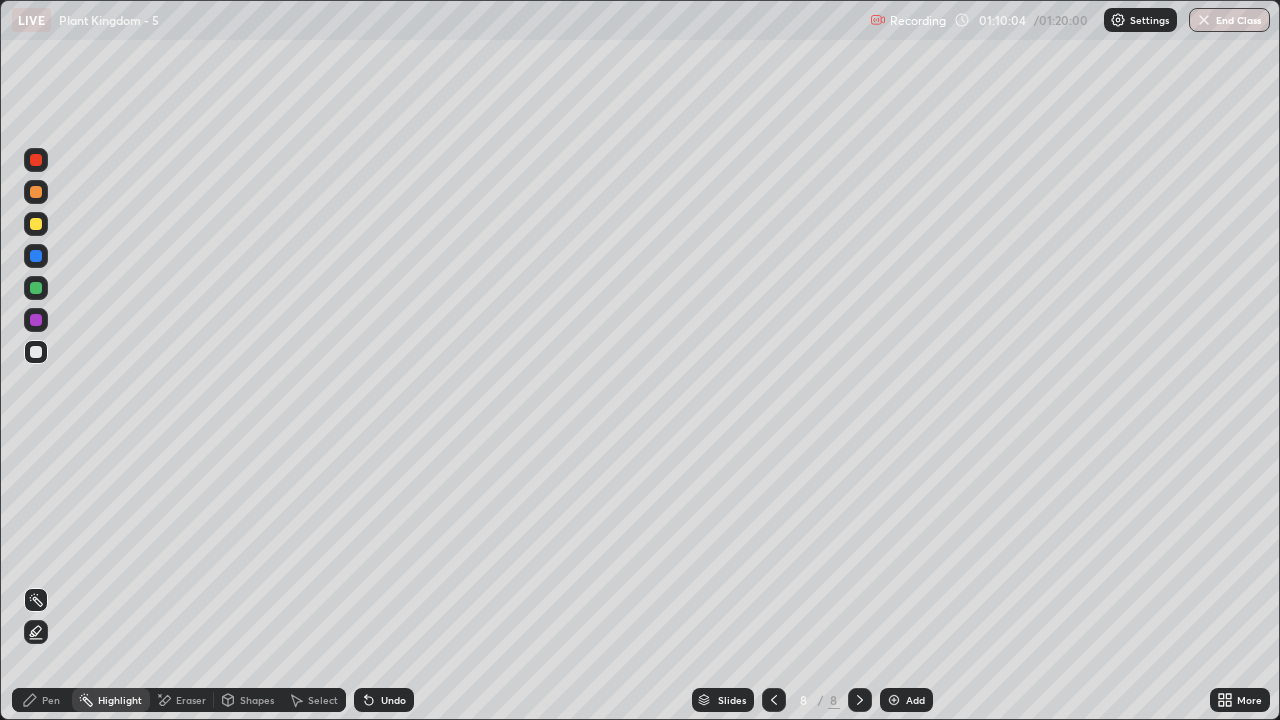 click at bounding box center (36, 192) 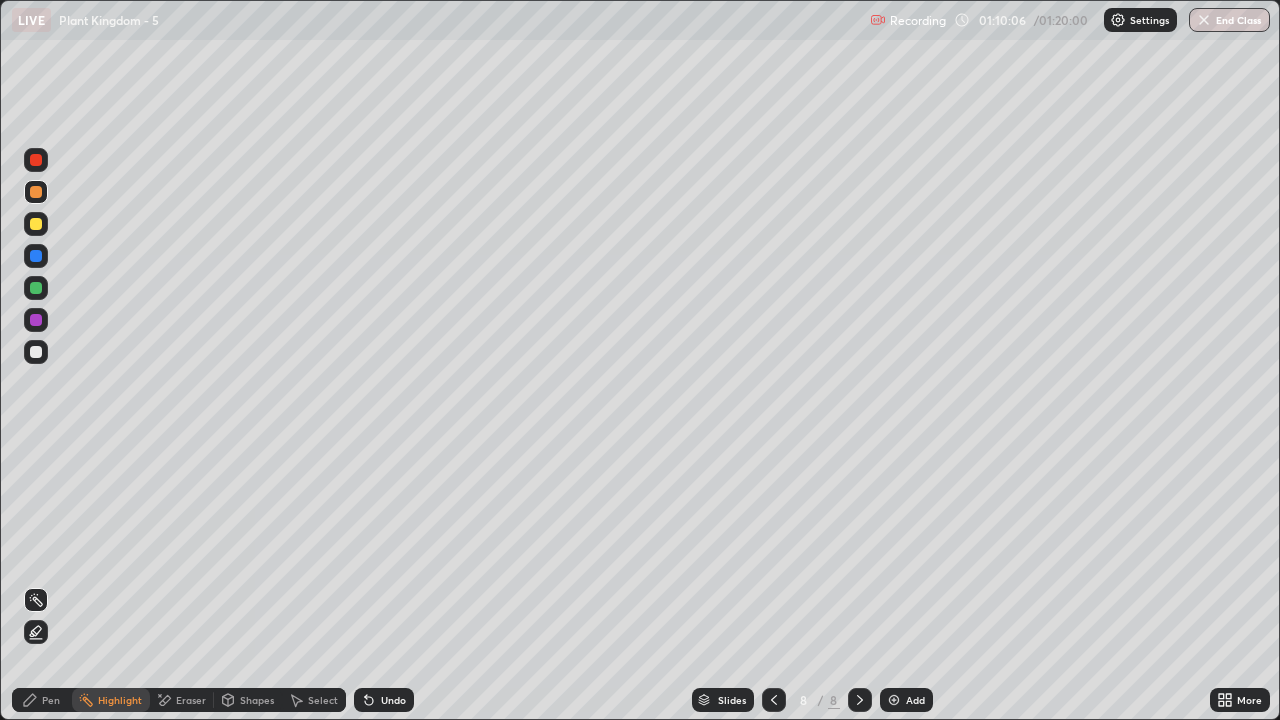 click on "Pen" at bounding box center [51, 700] 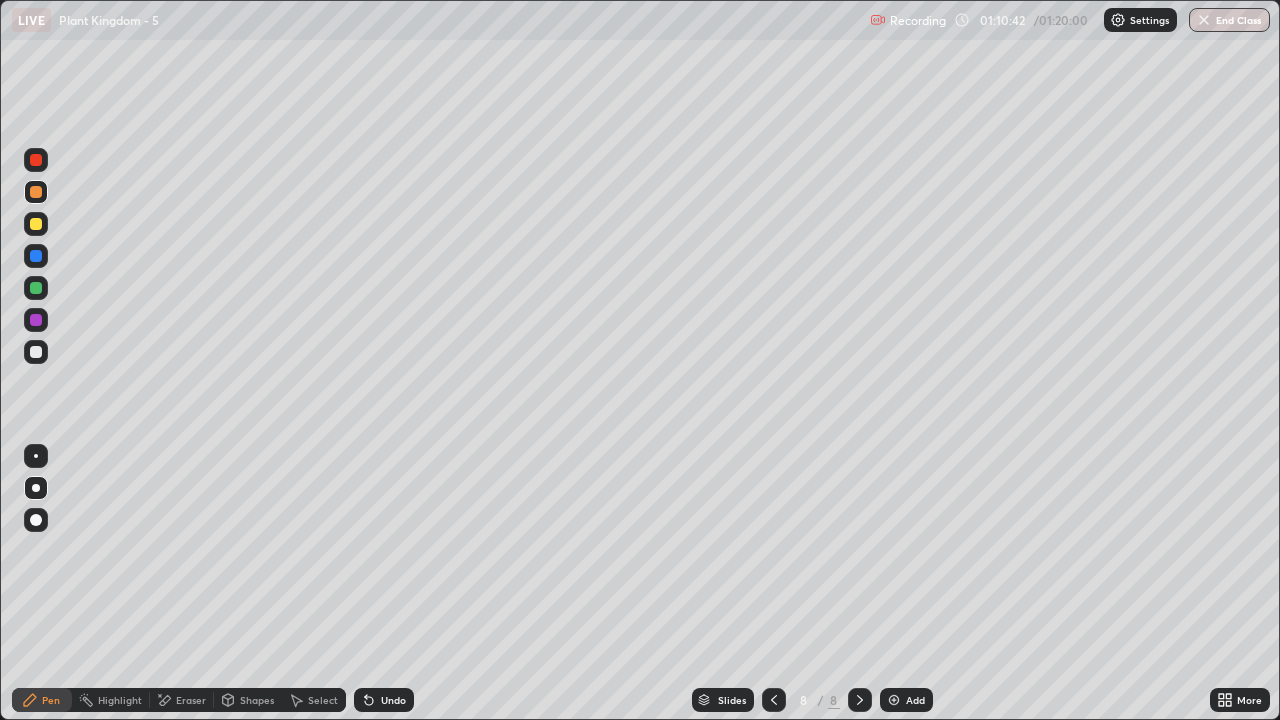 click at bounding box center [36, 288] 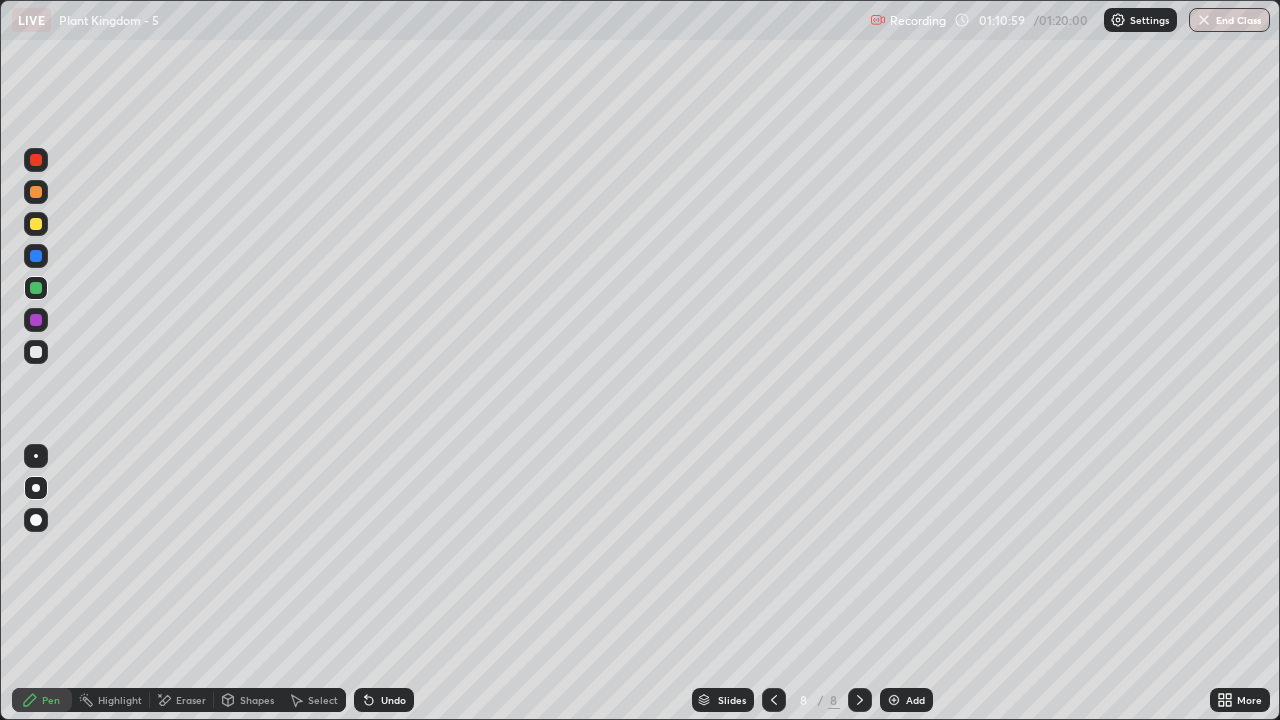 click on "Undo" at bounding box center [393, 700] 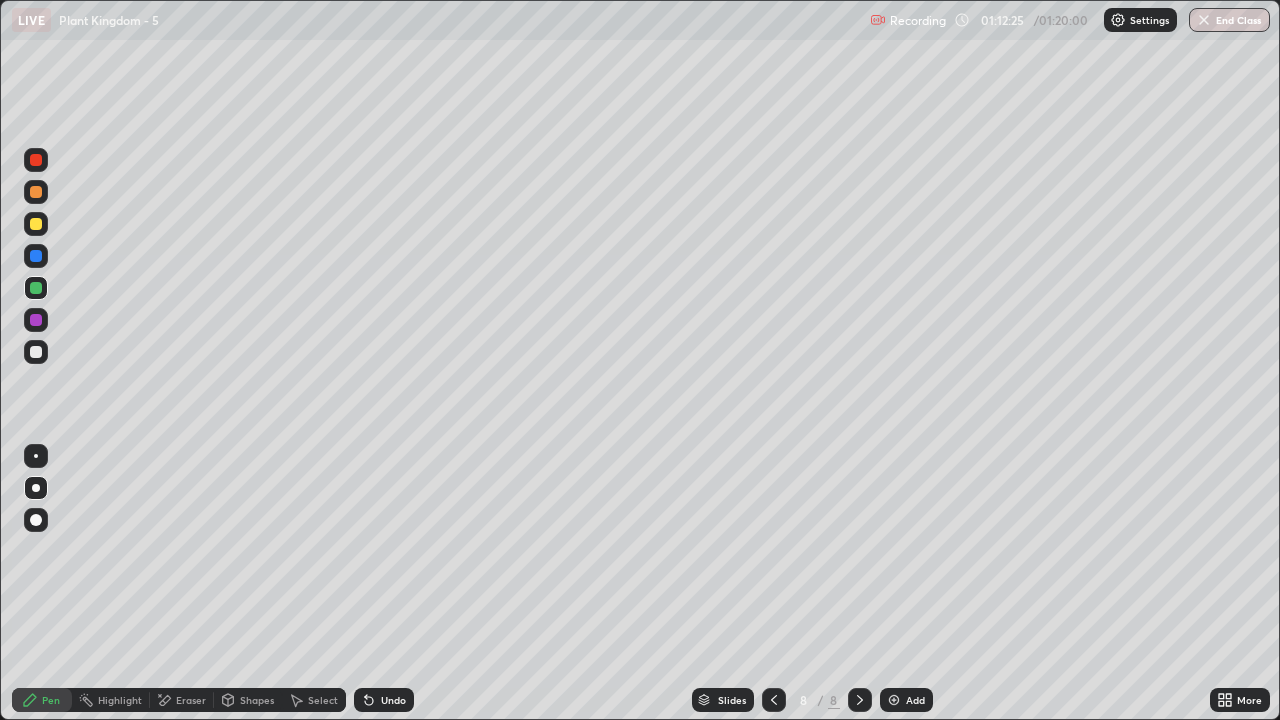 click on "More" at bounding box center (1240, 700) 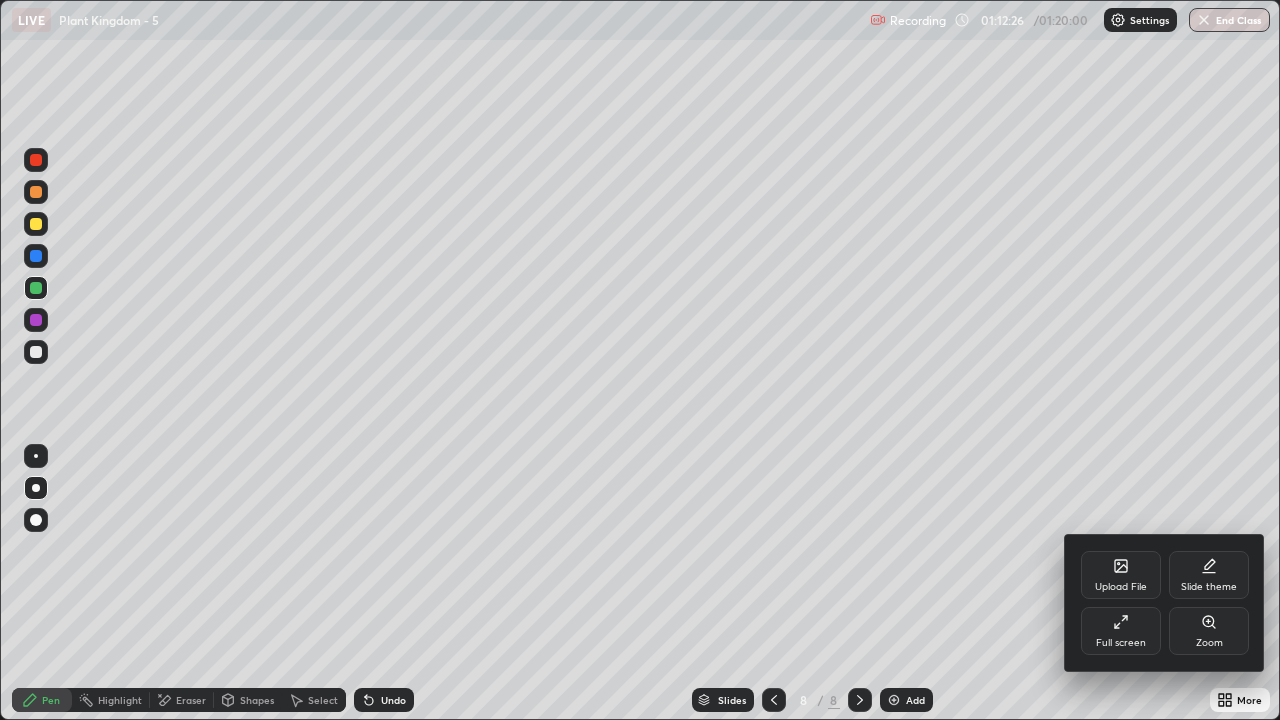 click on "Full screen" at bounding box center (1121, 631) 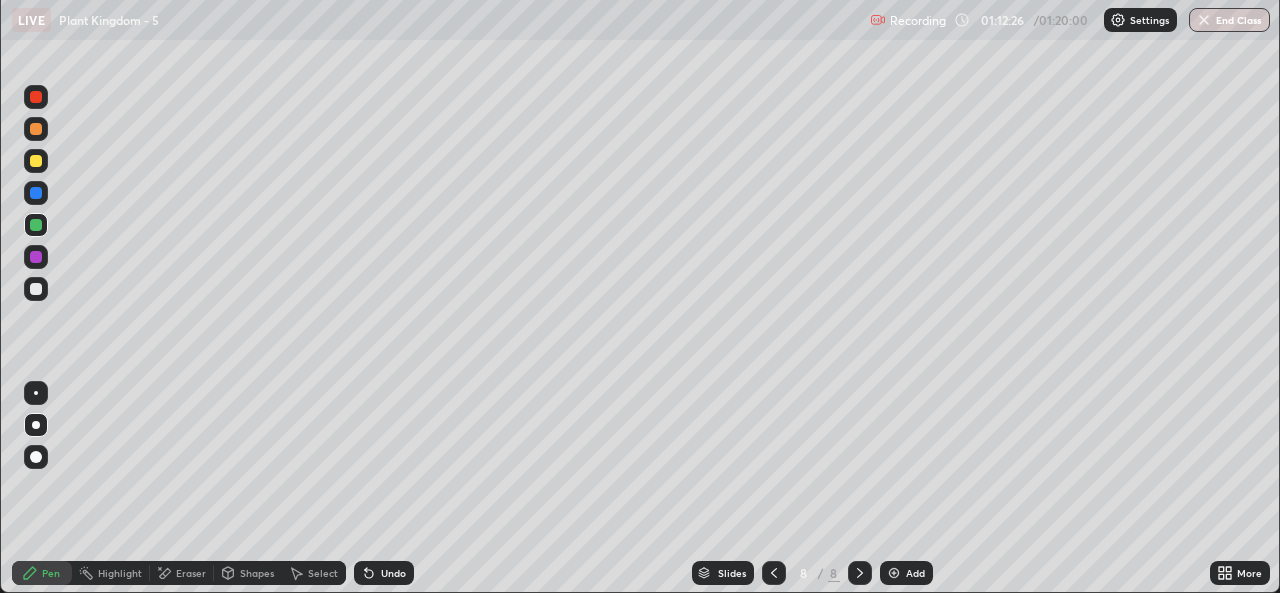 scroll, scrollTop: 593, scrollLeft: 1280, axis: both 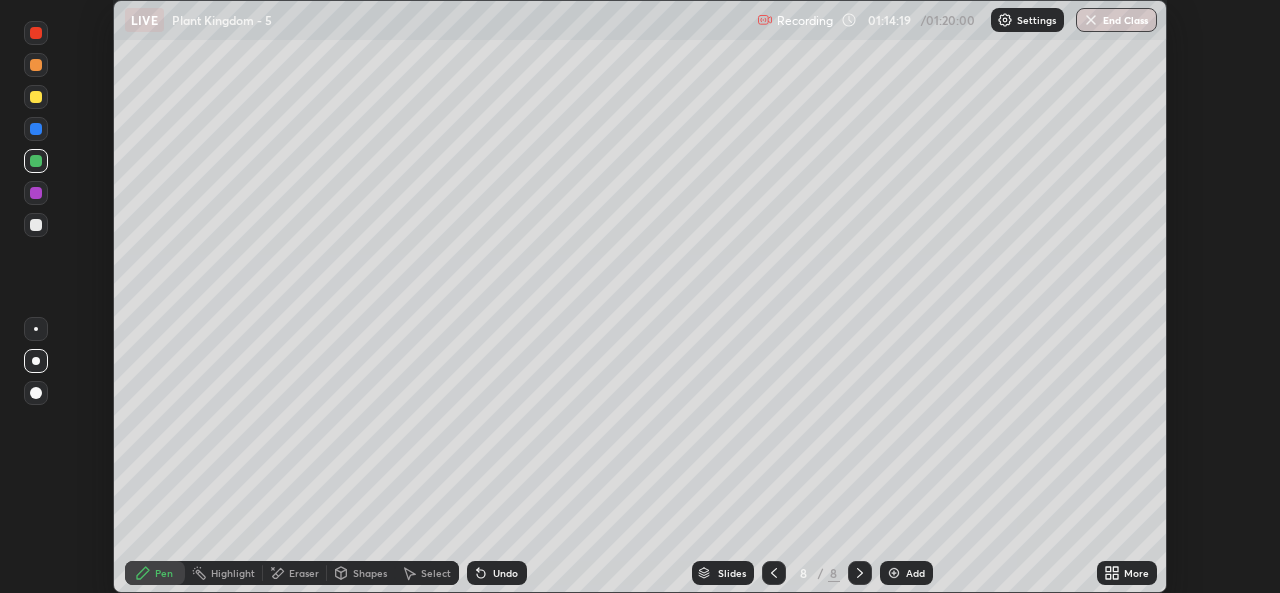 click 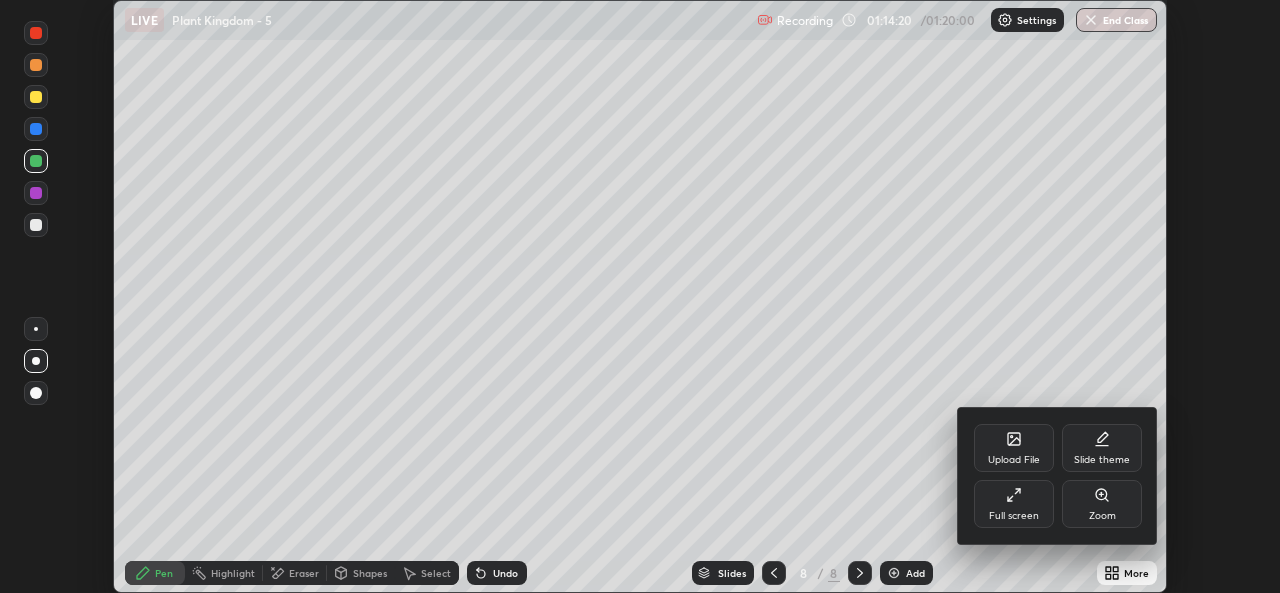 click on "Full screen" at bounding box center [1014, 504] 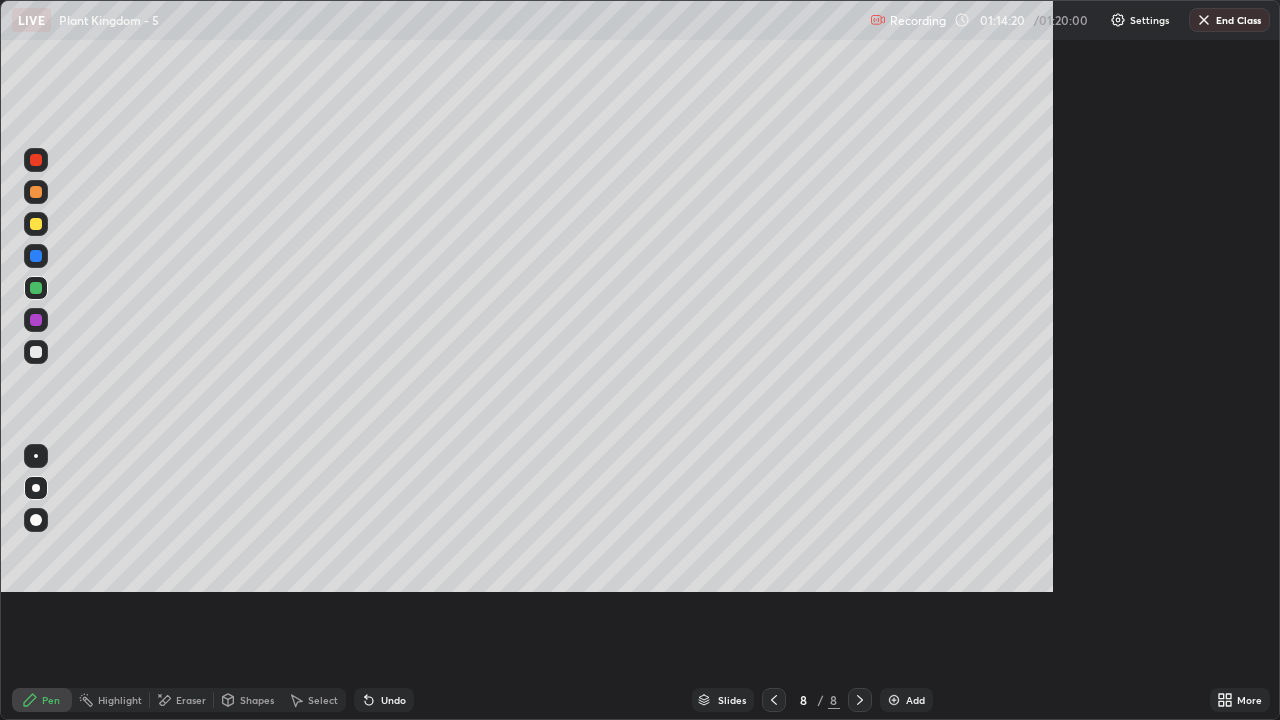 scroll, scrollTop: 99280, scrollLeft: 98720, axis: both 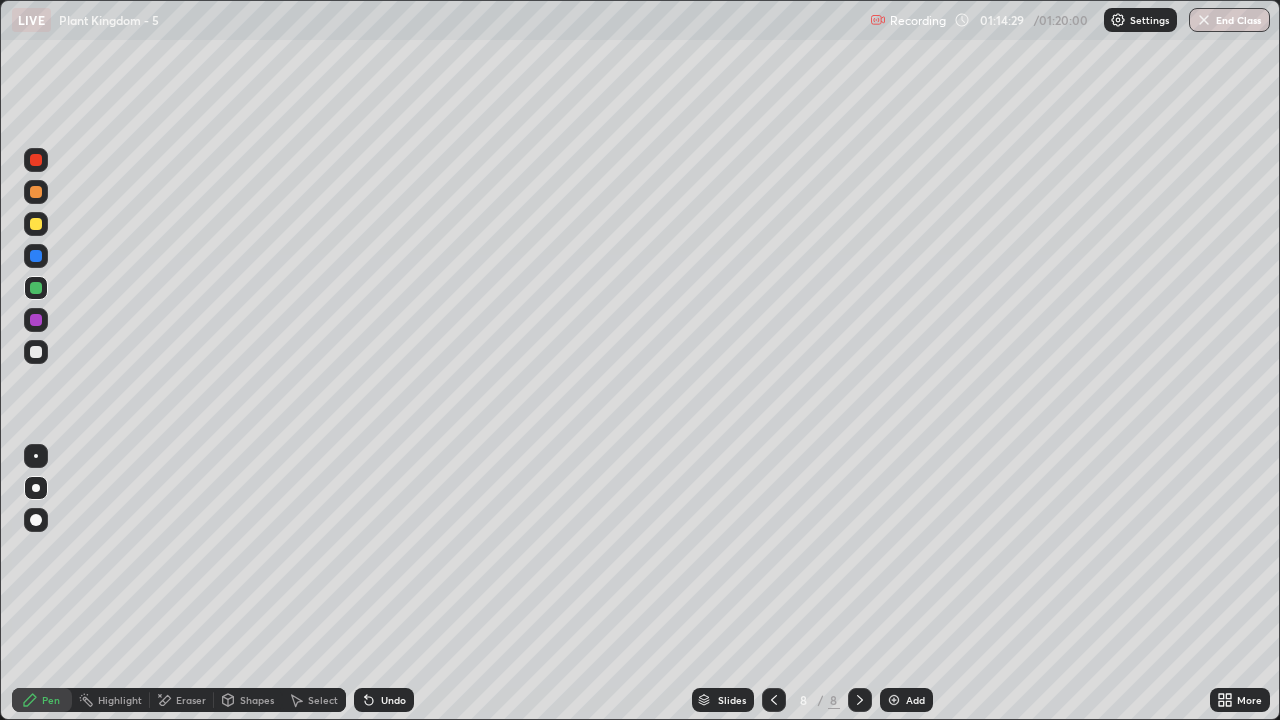 click at bounding box center (894, 700) 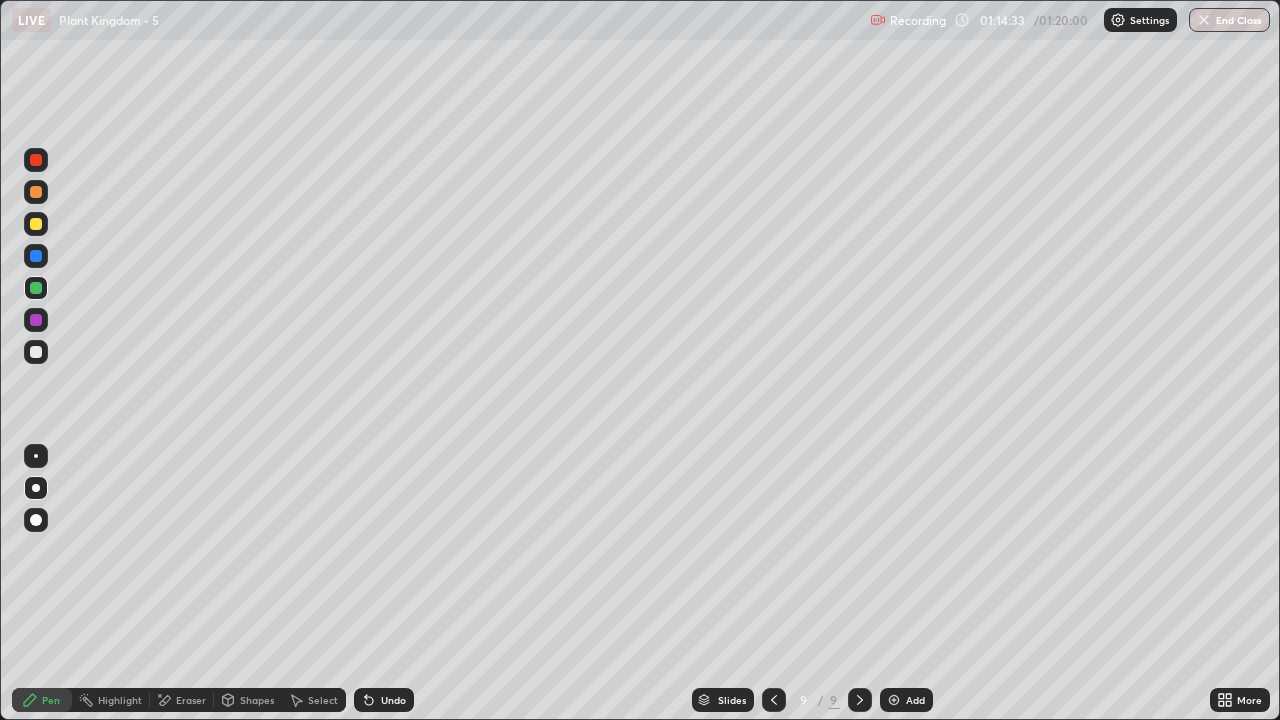 click at bounding box center (36, 224) 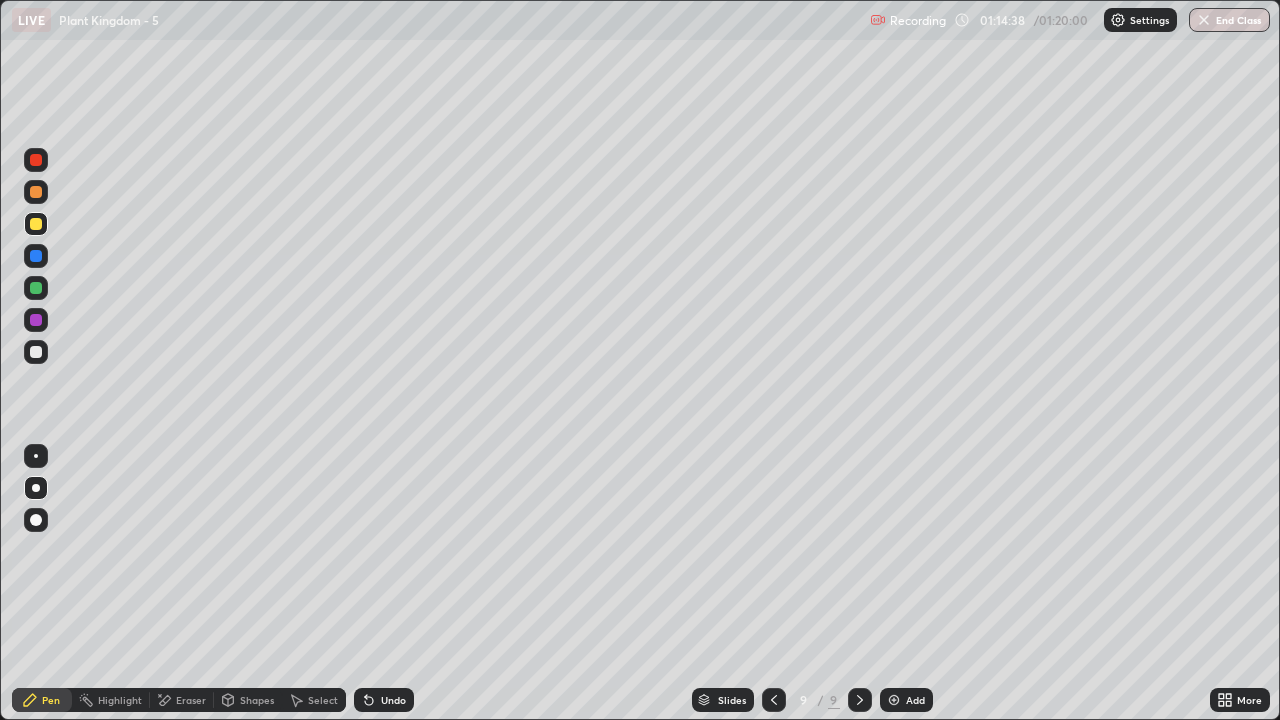 click at bounding box center (36, 352) 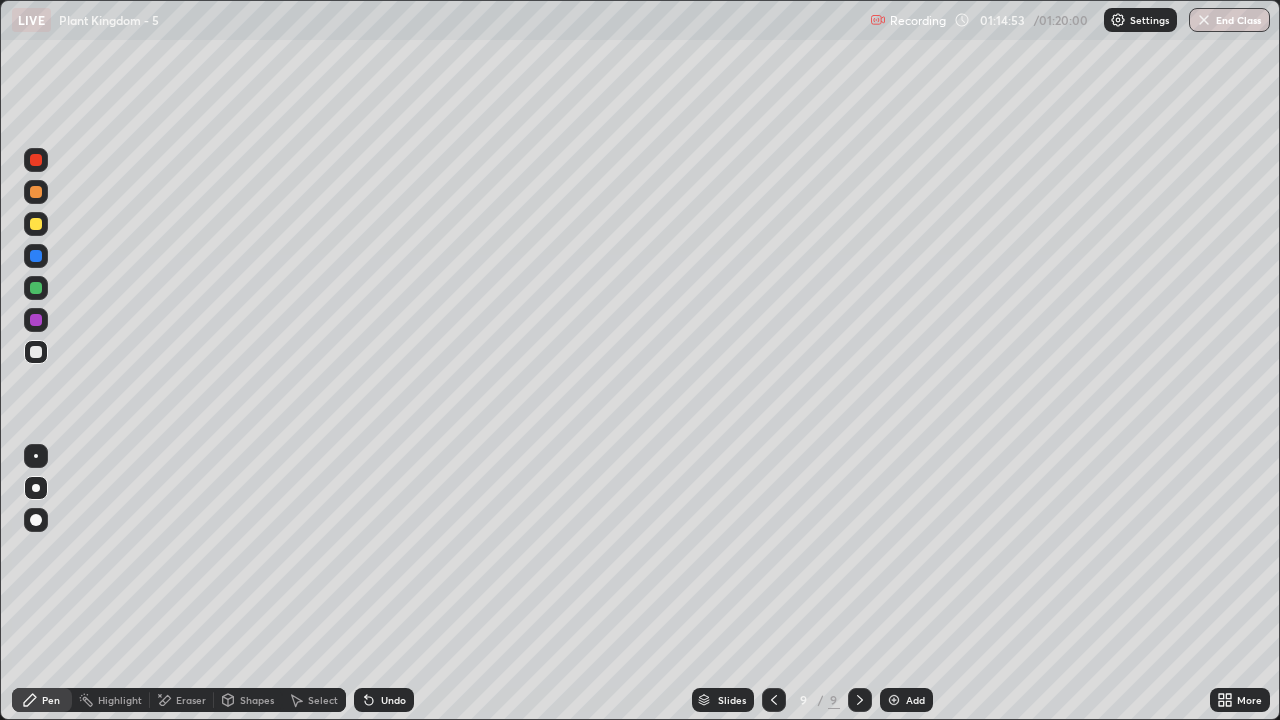 click on "Undo" at bounding box center (384, 700) 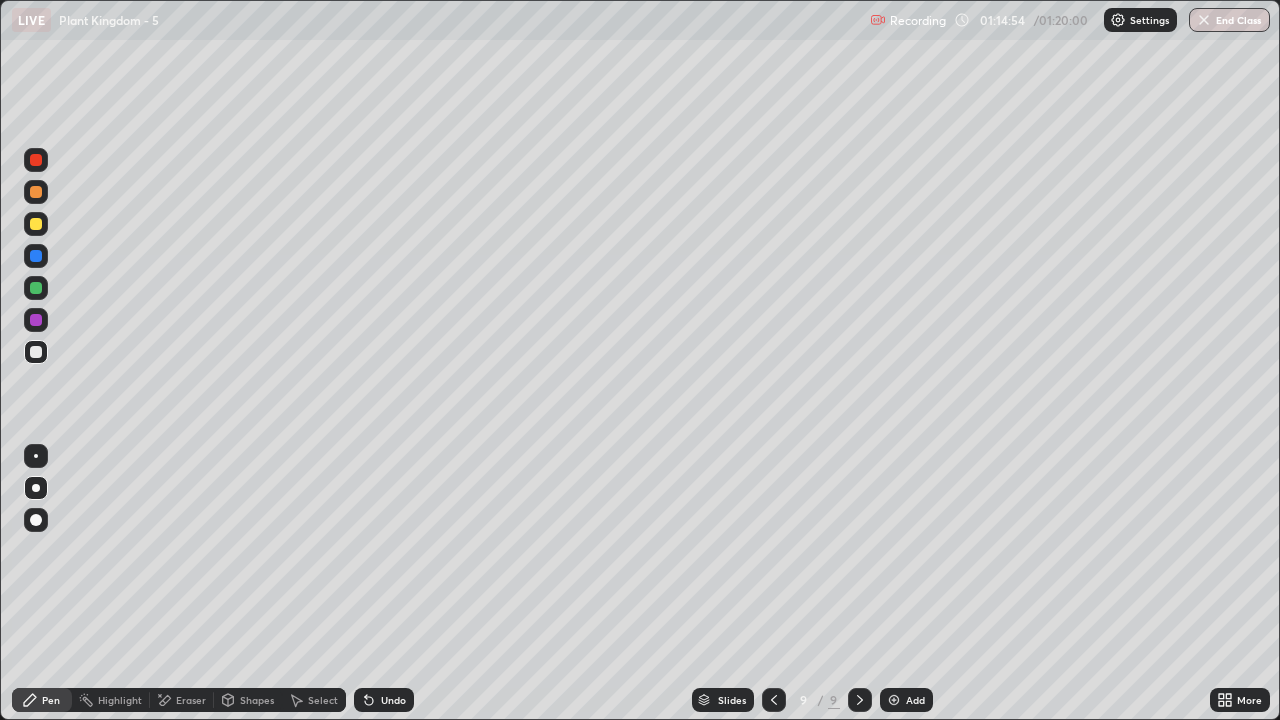 click on "Undo" at bounding box center [384, 700] 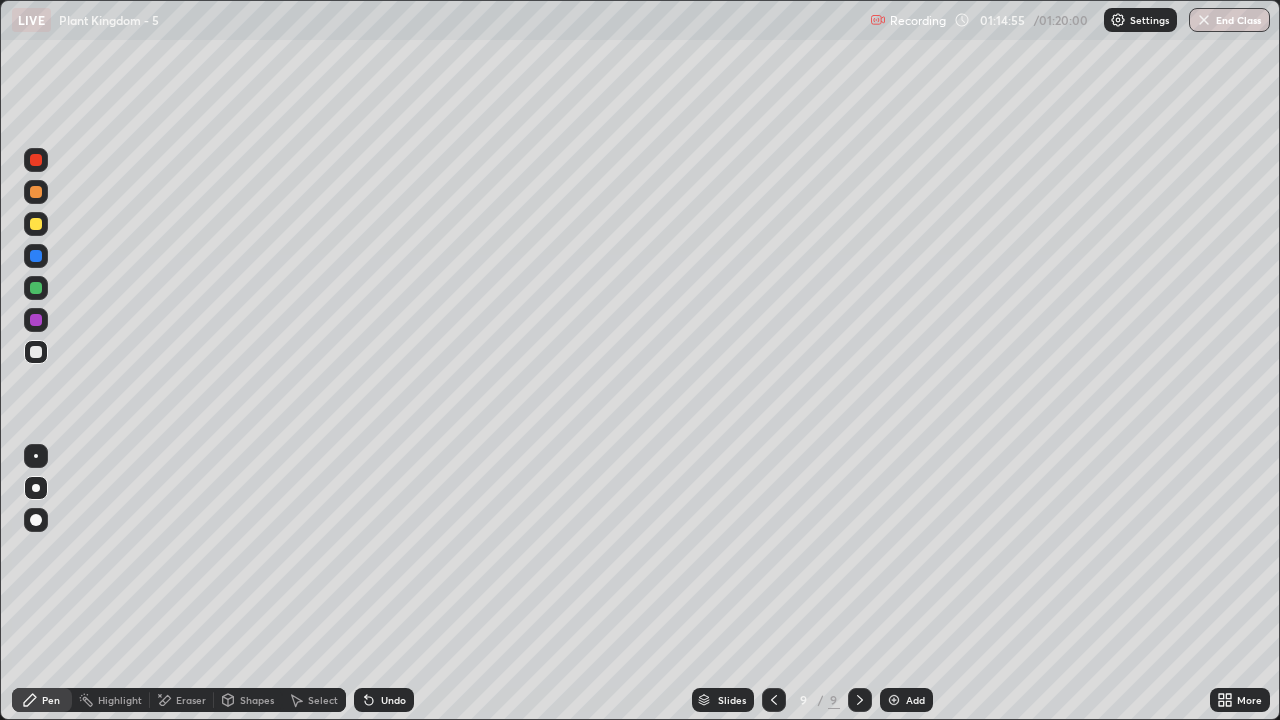 click on "Undo" at bounding box center [384, 700] 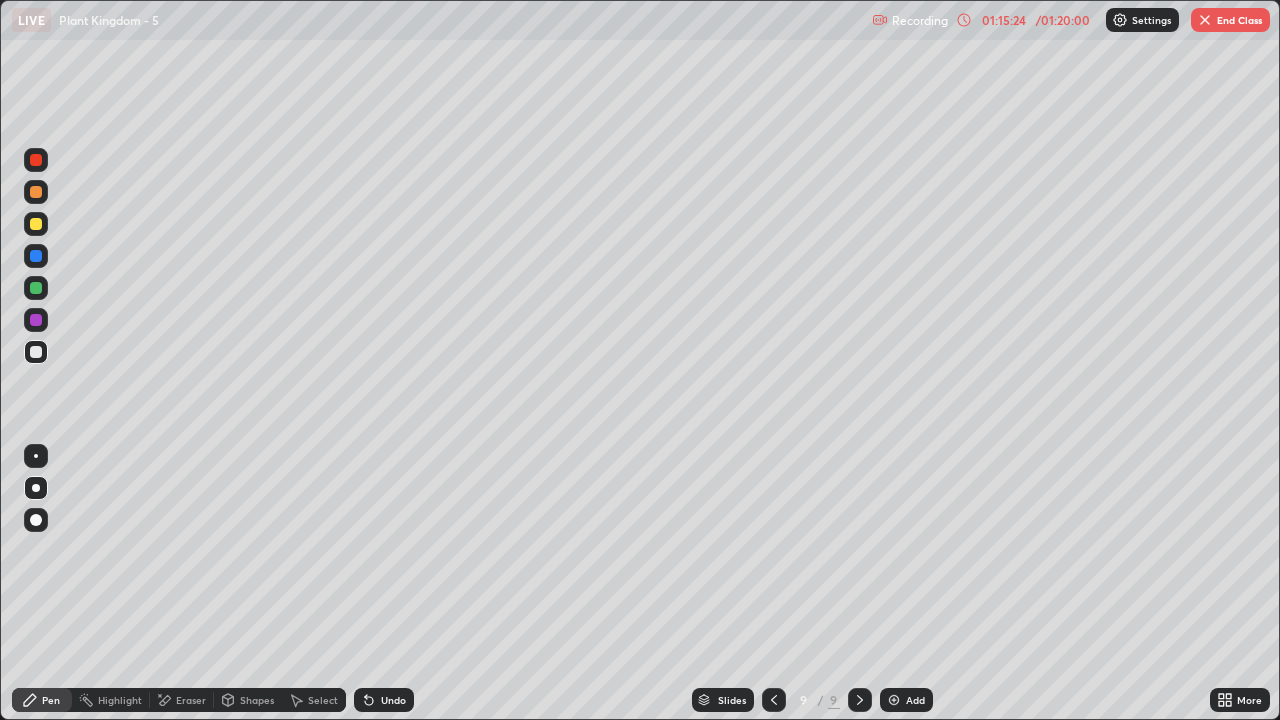 click on "Undo" at bounding box center [384, 700] 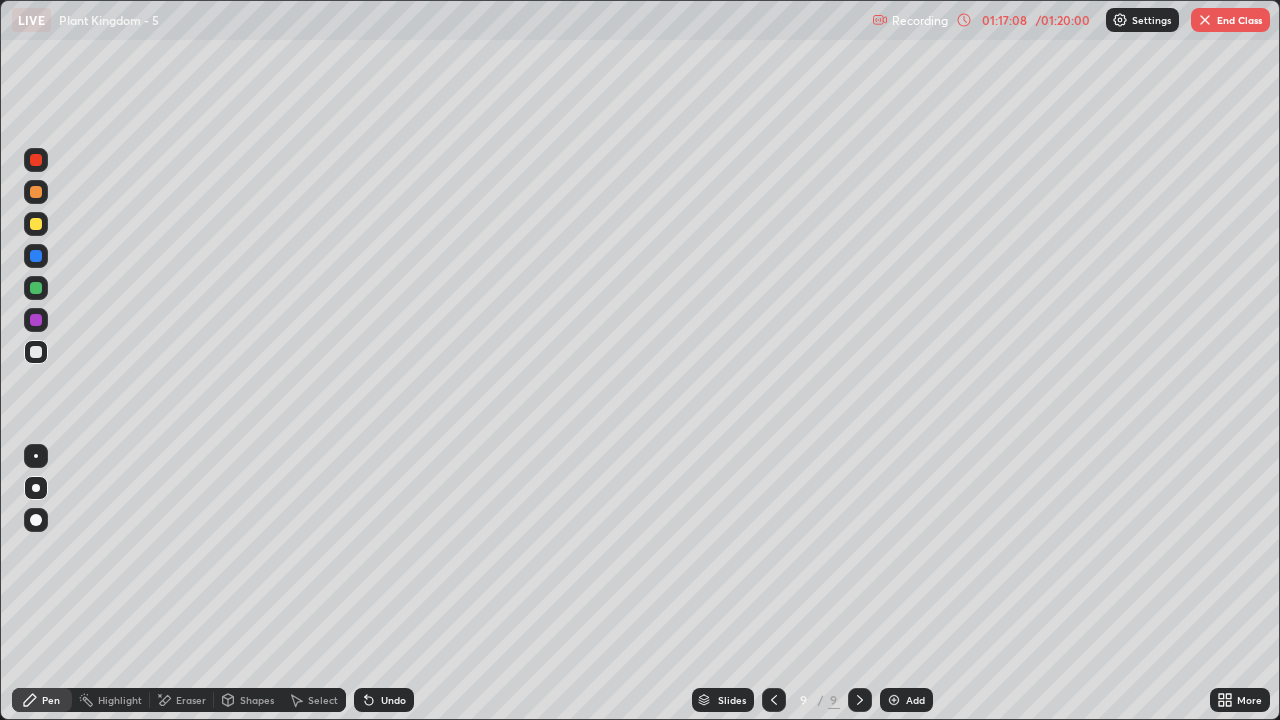 click at bounding box center [1205, 20] 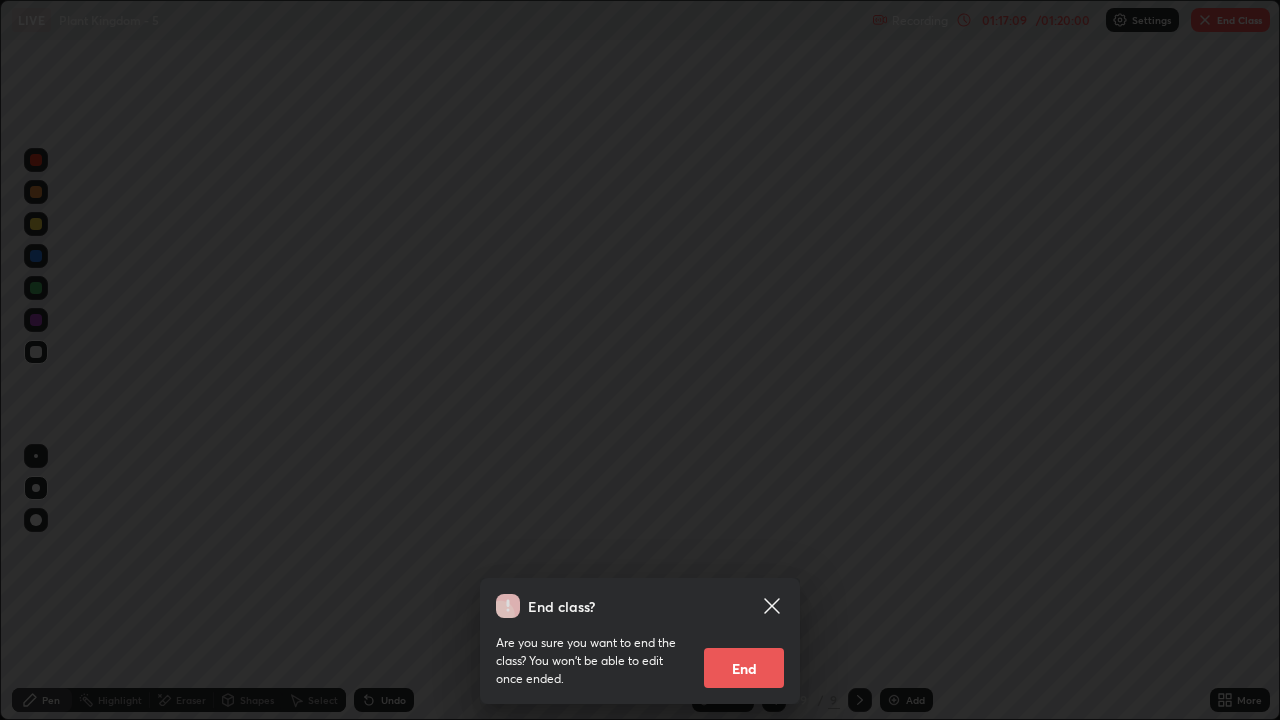 click on "End" at bounding box center (744, 668) 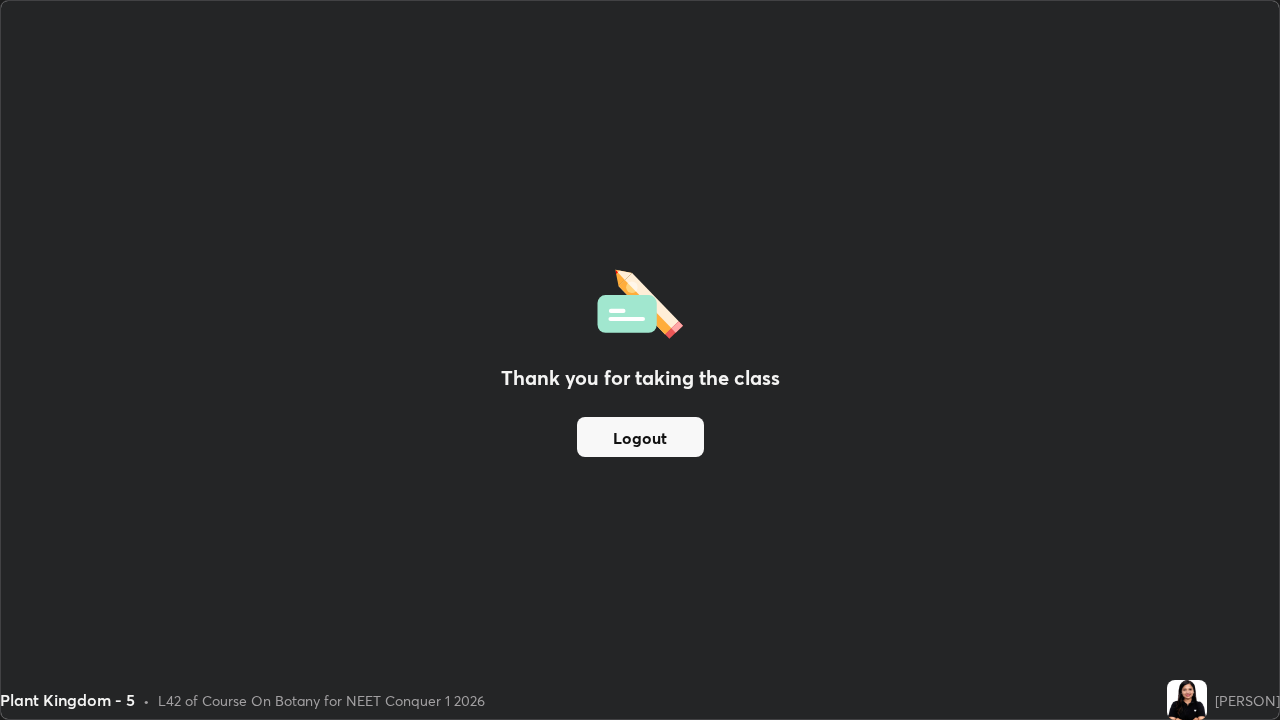 click on "Logout" at bounding box center [640, 437] 